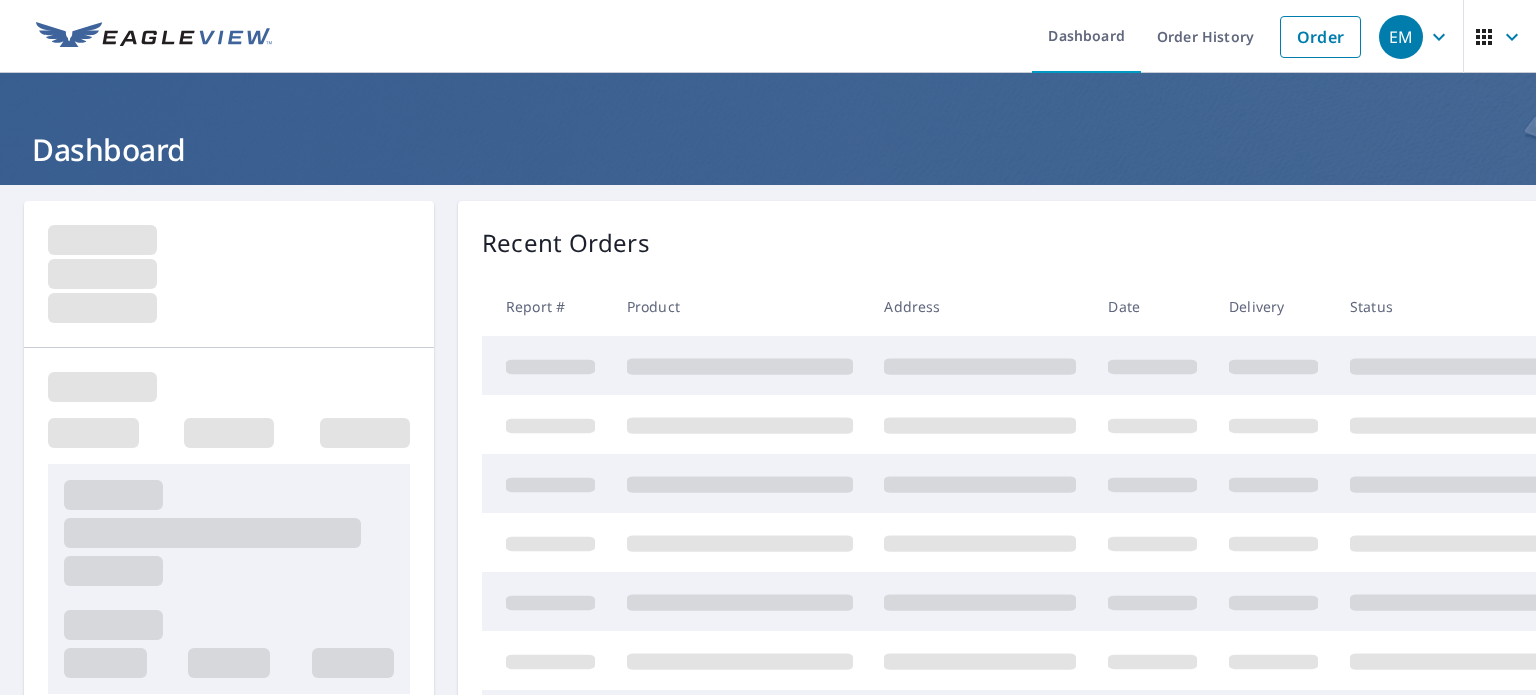 scroll, scrollTop: 0, scrollLeft: 0, axis: both 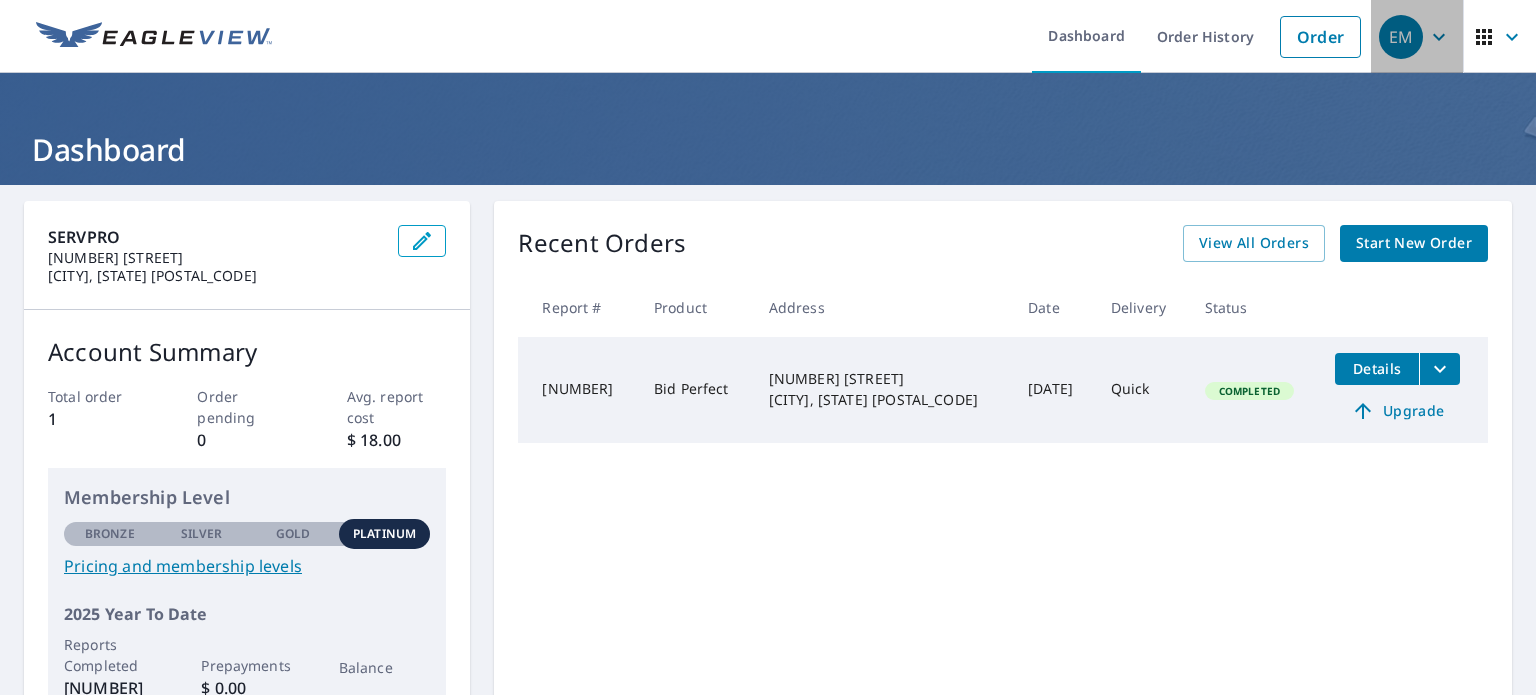 click 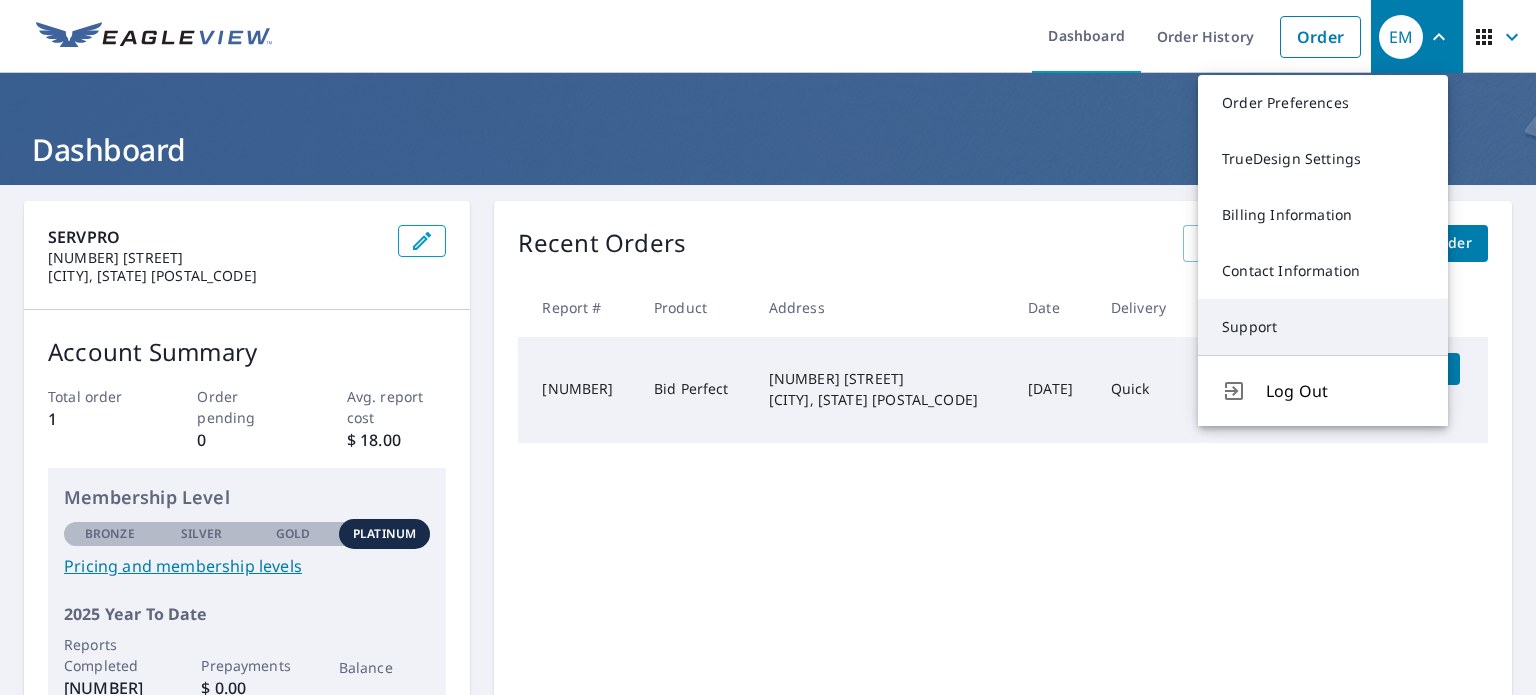 click on "Support" at bounding box center [1323, 327] 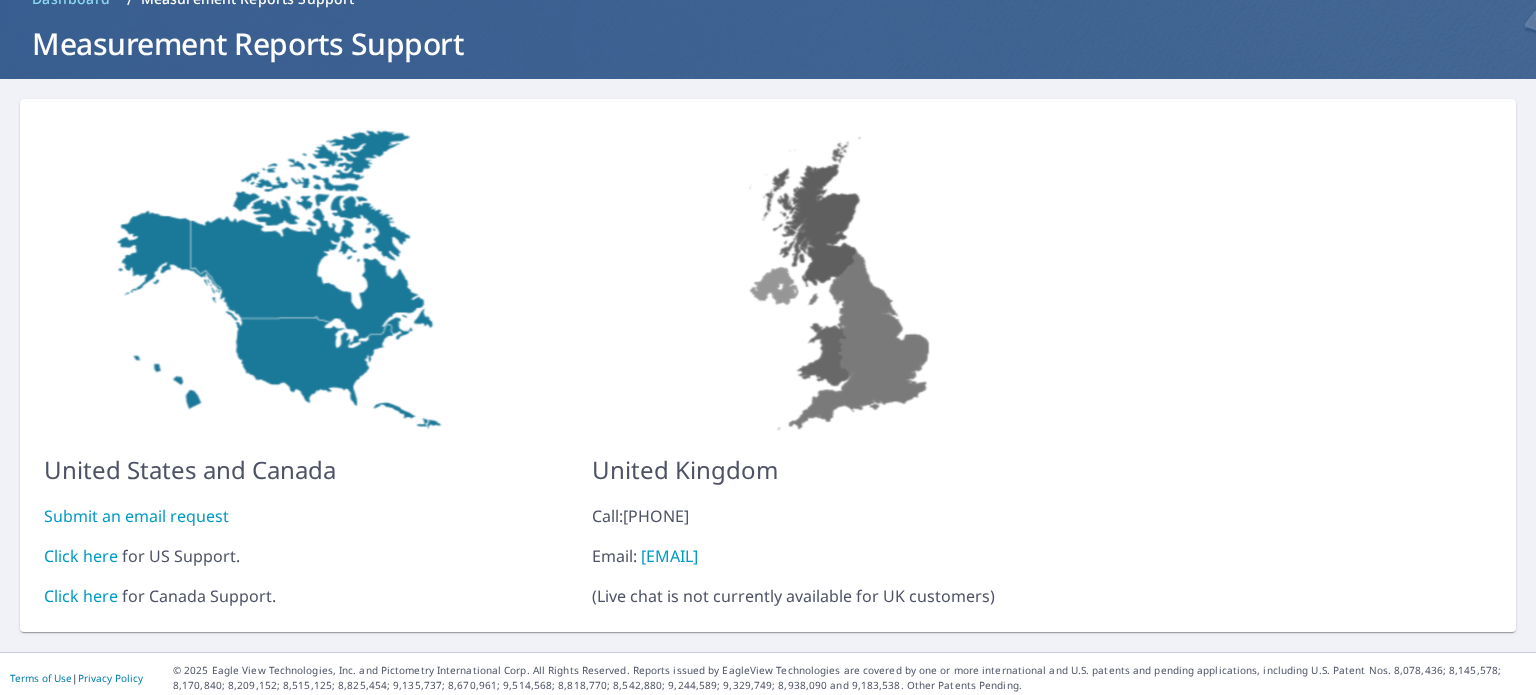 scroll, scrollTop: 113, scrollLeft: 0, axis: vertical 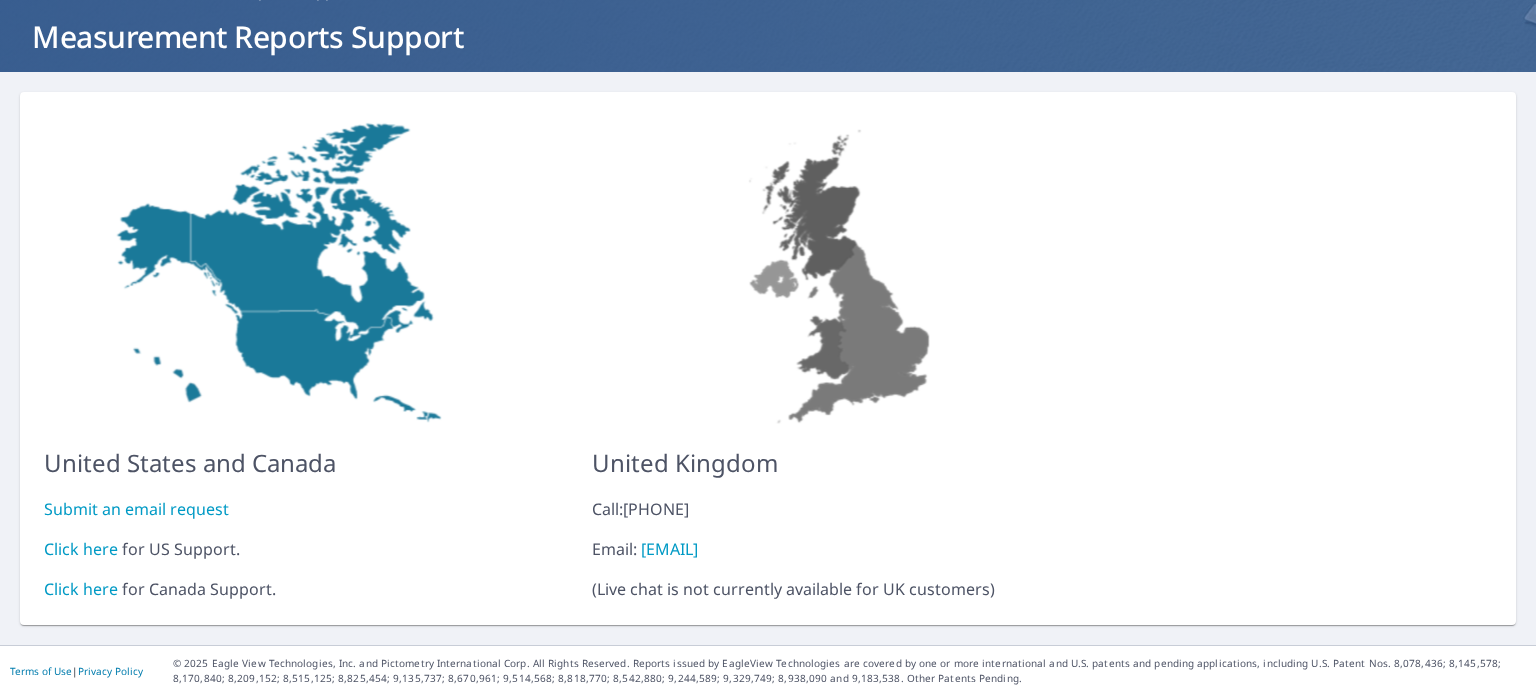 click at bounding box center (295, 272) 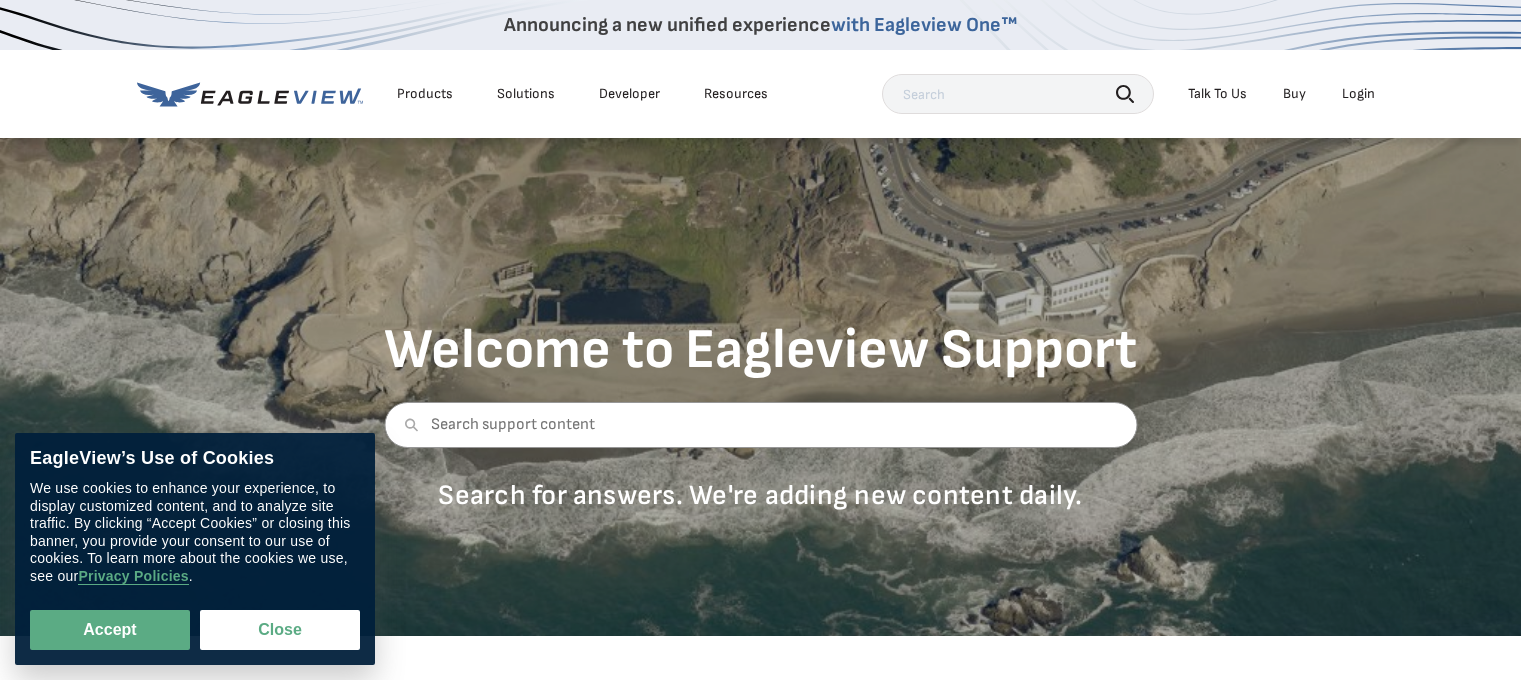 scroll, scrollTop: 0, scrollLeft: 0, axis: both 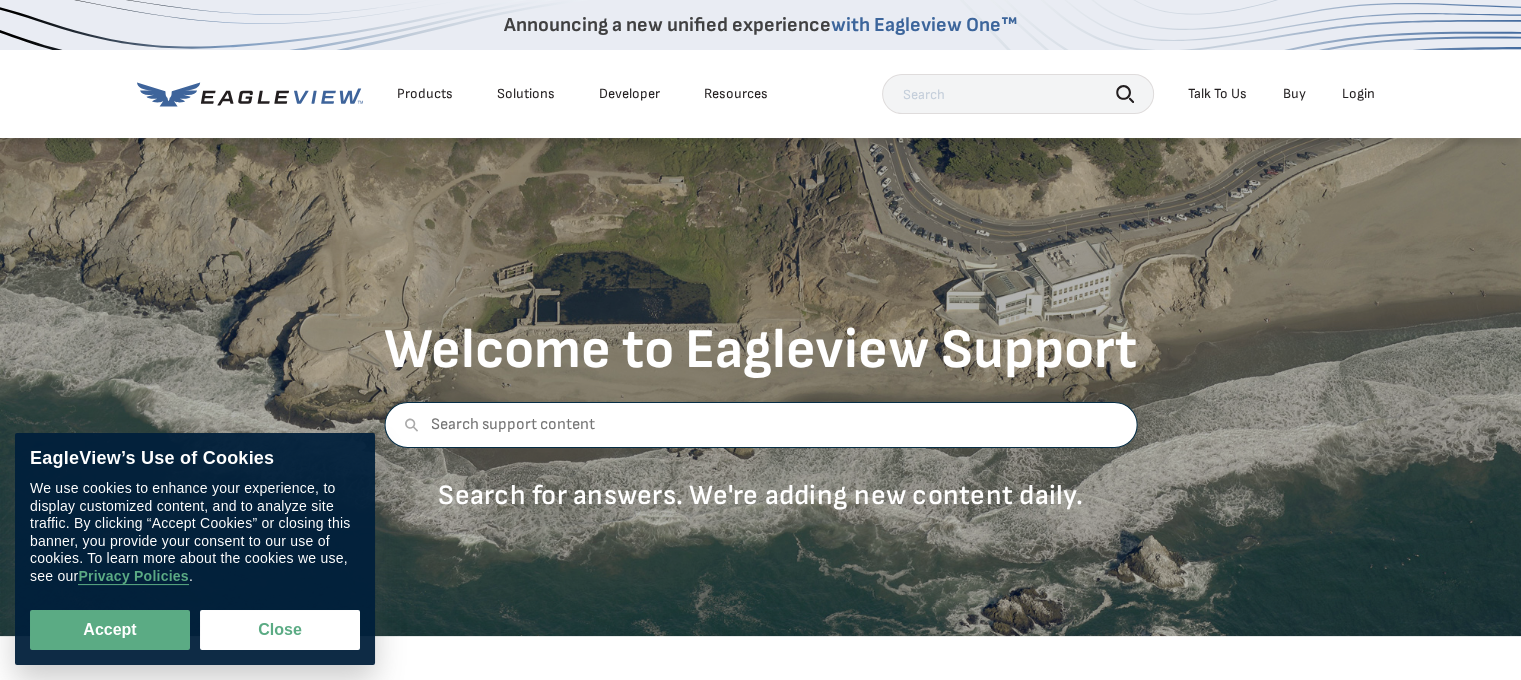 click at bounding box center [760, 425] 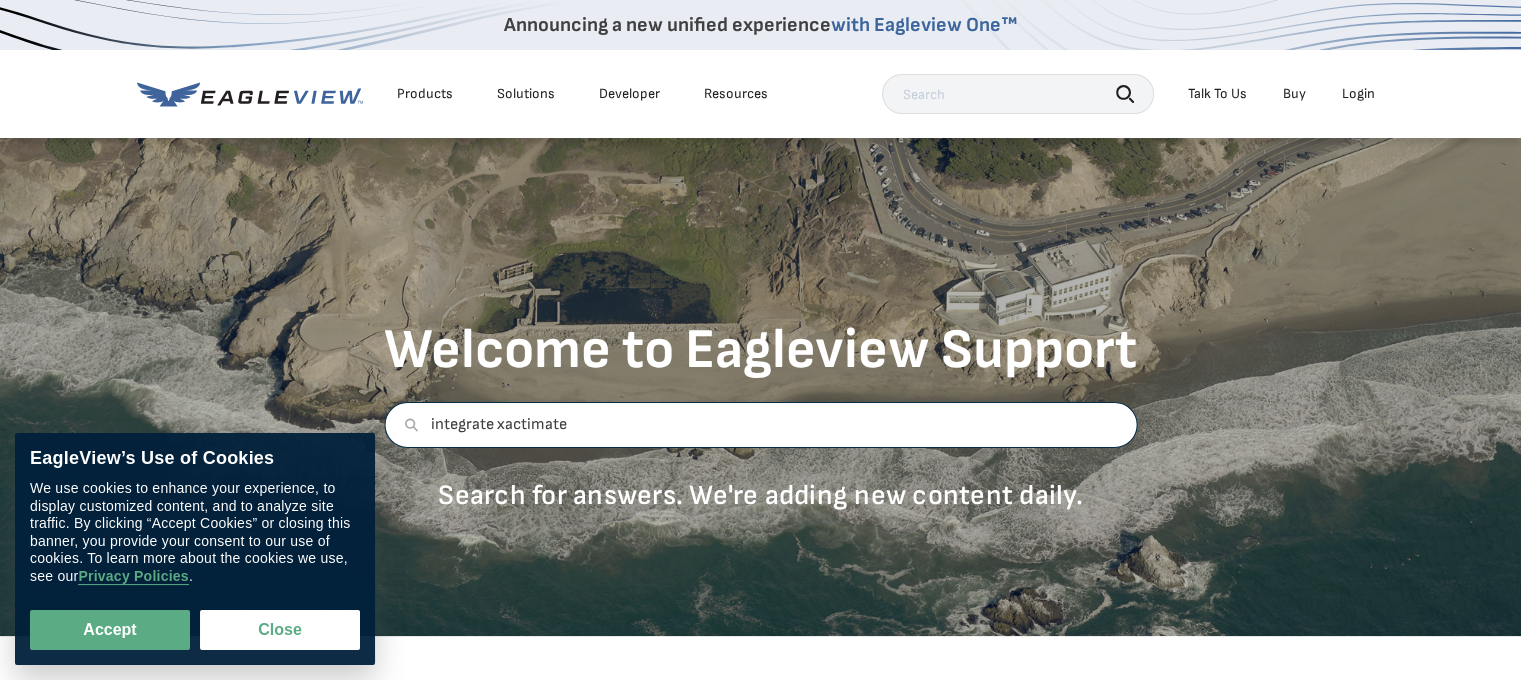 type on "integrate xactimate" 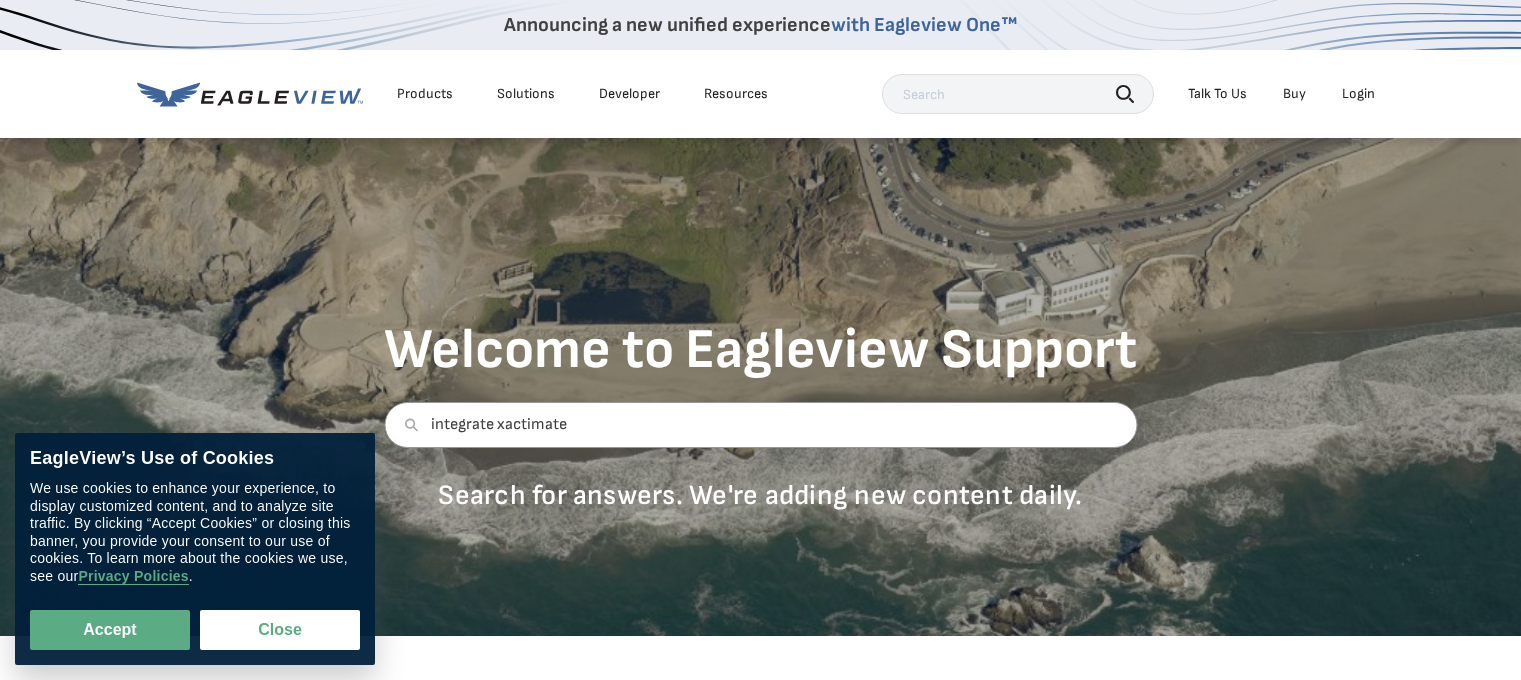 scroll, scrollTop: 0, scrollLeft: 0, axis: both 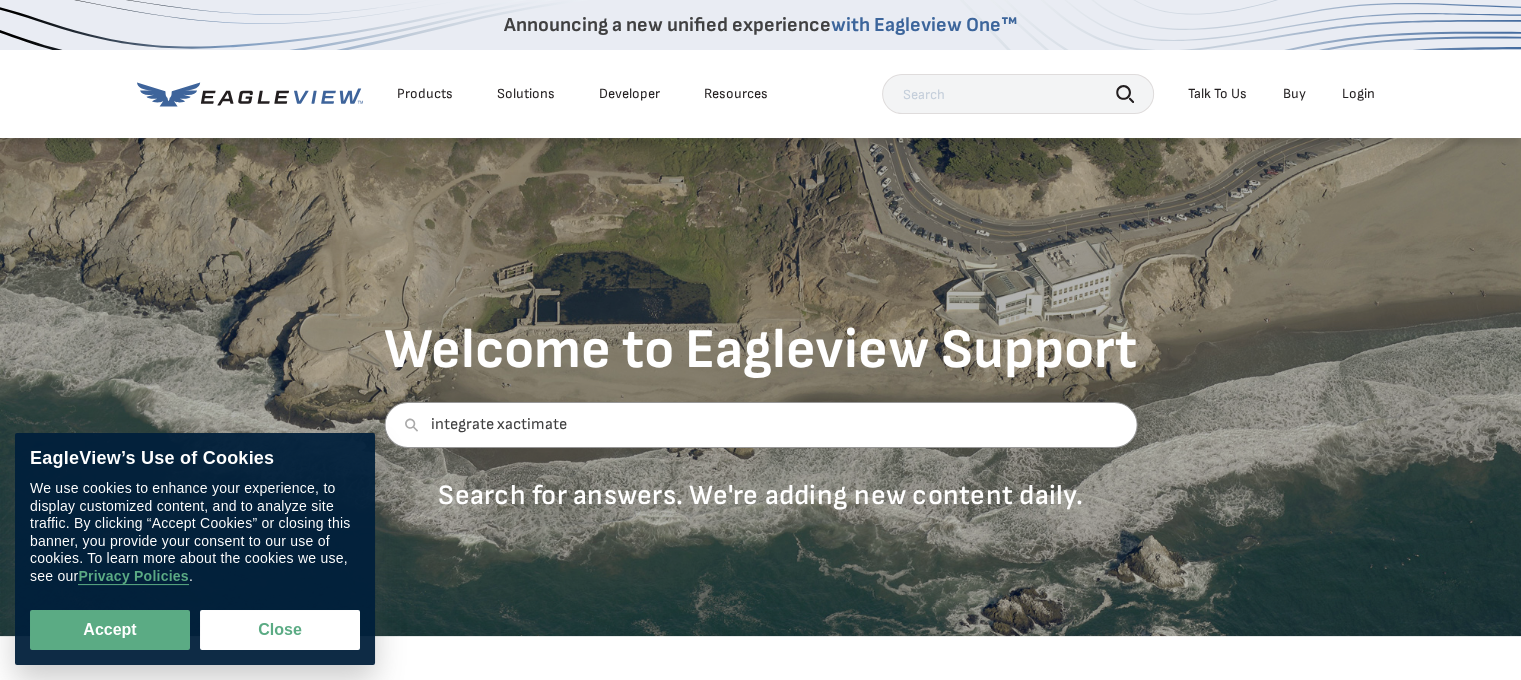 click on "Talk To Us" at bounding box center (1217, 94) 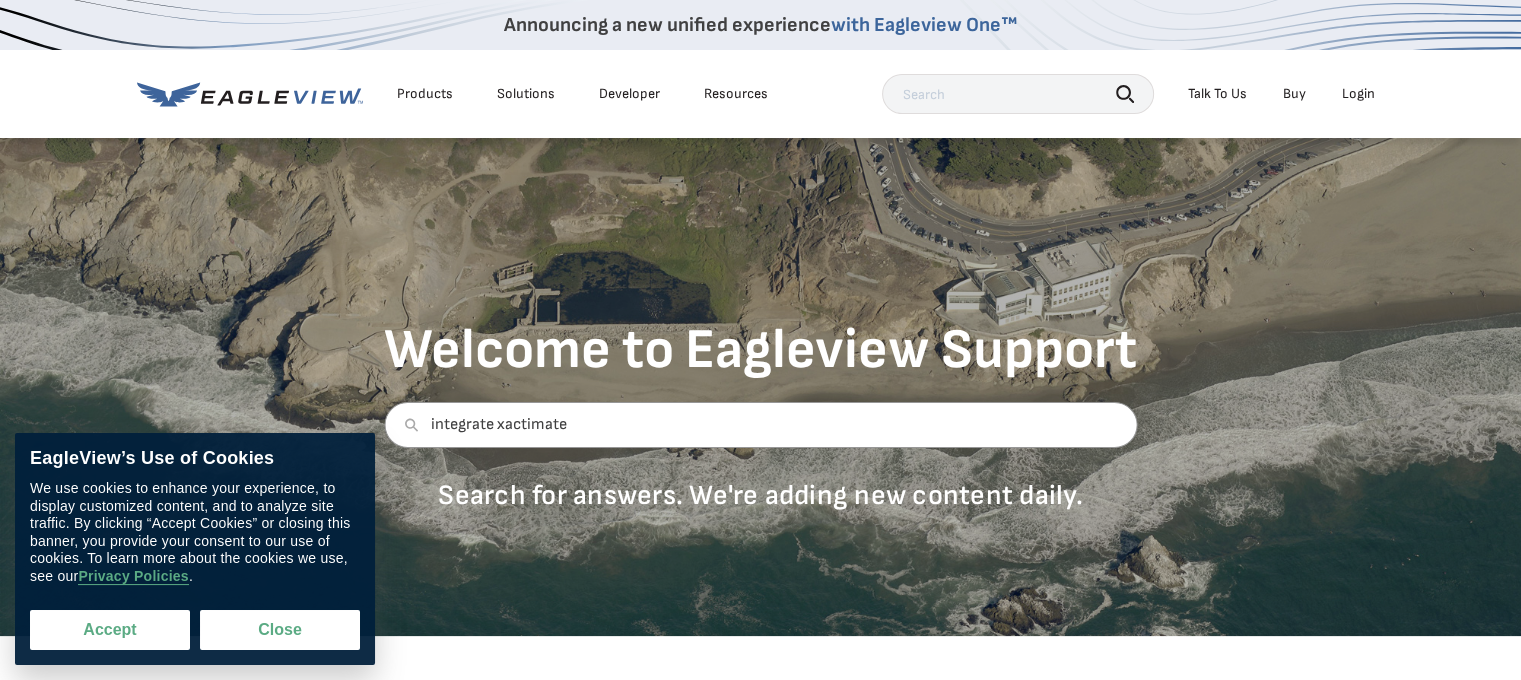 click on "Accept" at bounding box center (110, 630) 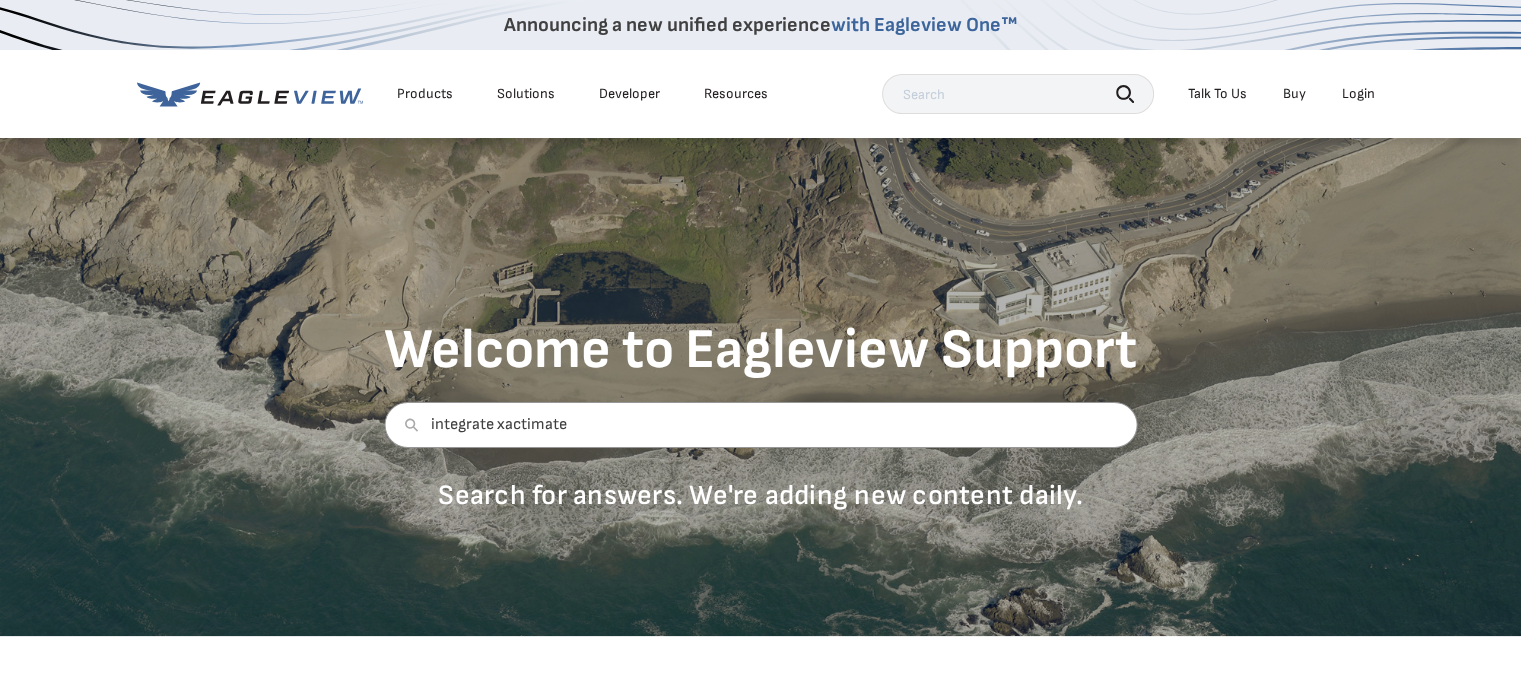 click on "Talk To Us" at bounding box center (1217, 94) 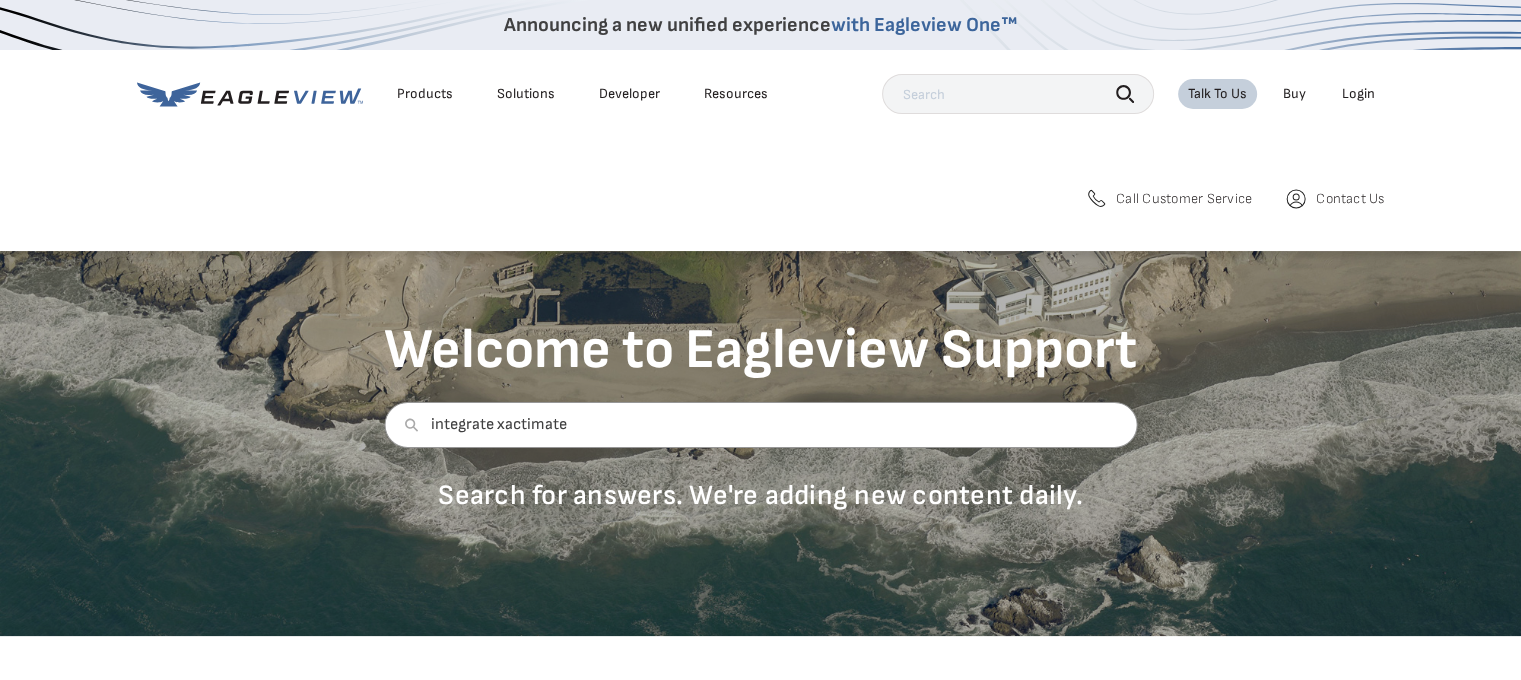 click on "Contact Us" at bounding box center [1350, 199] 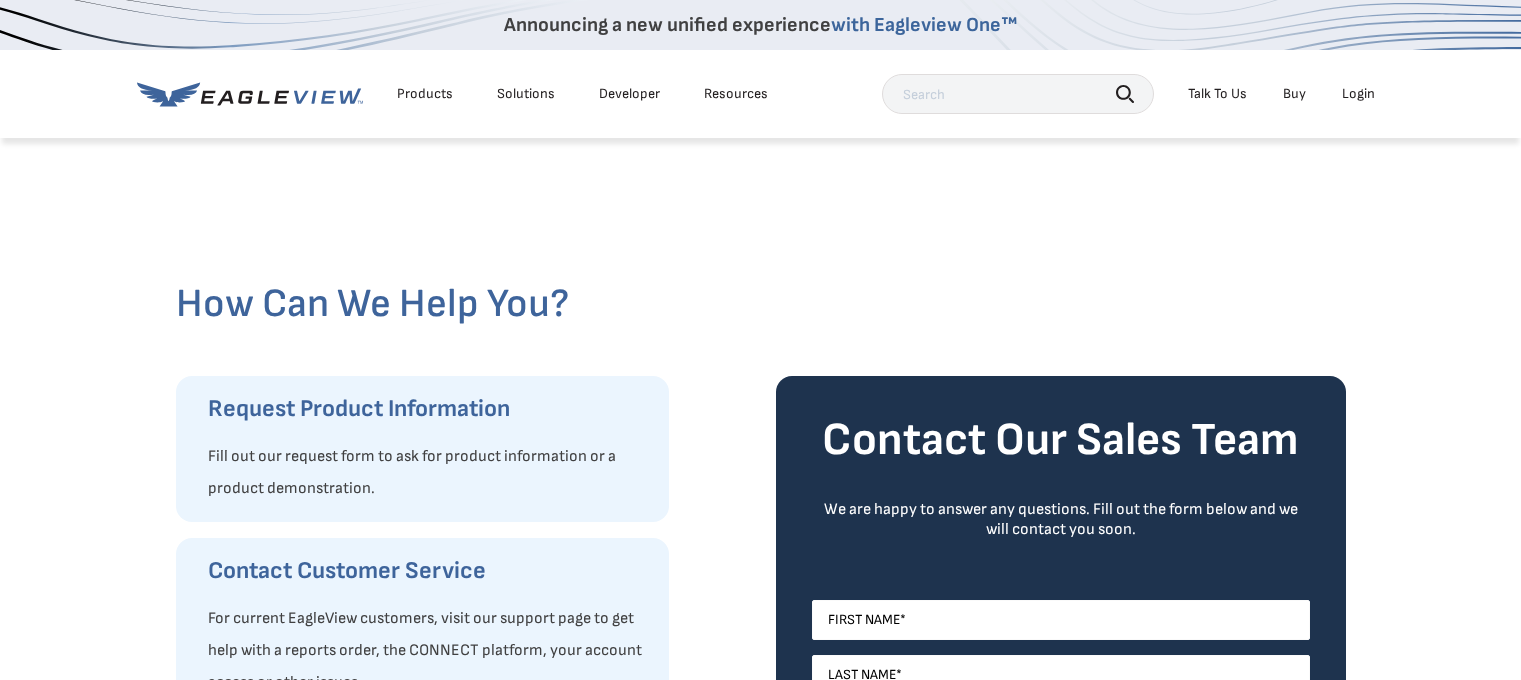 scroll, scrollTop: 0, scrollLeft: 0, axis: both 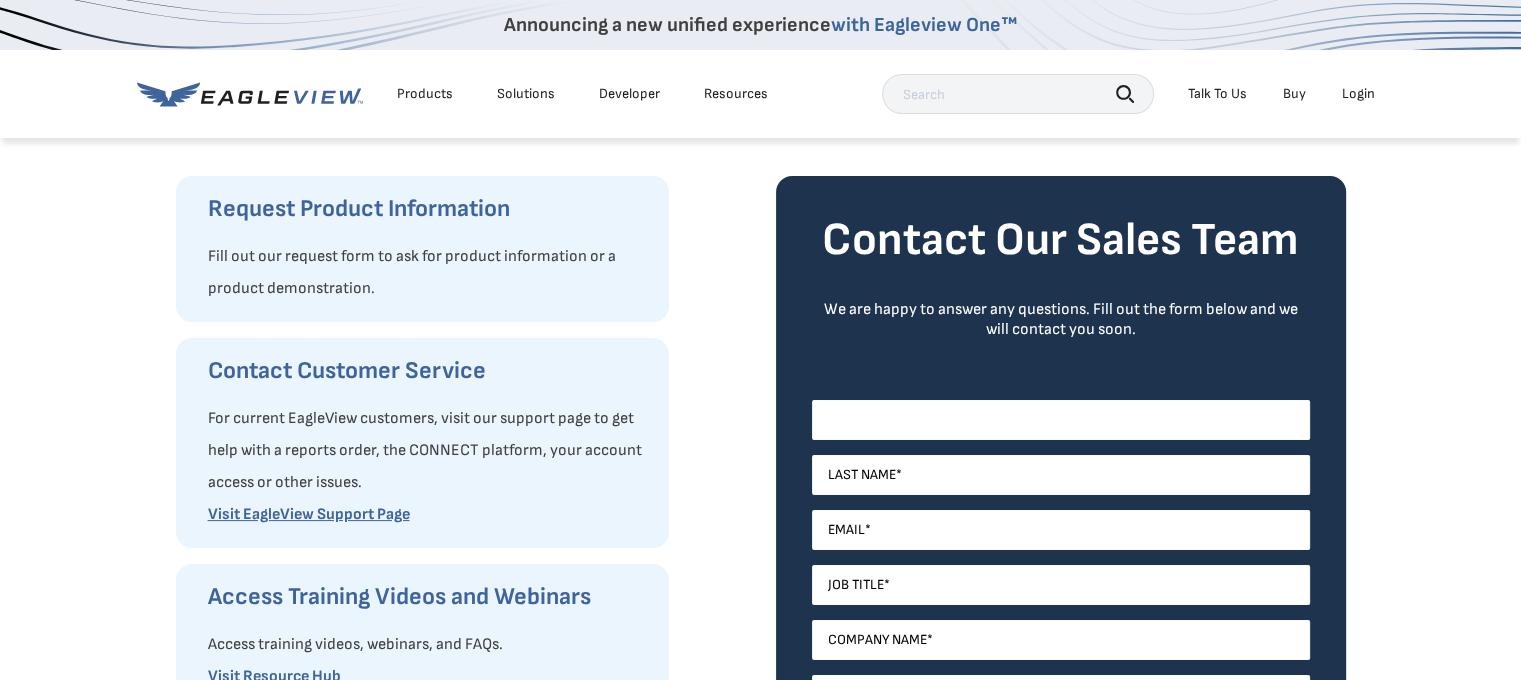 click on "First Name *" at bounding box center (1061, 420) 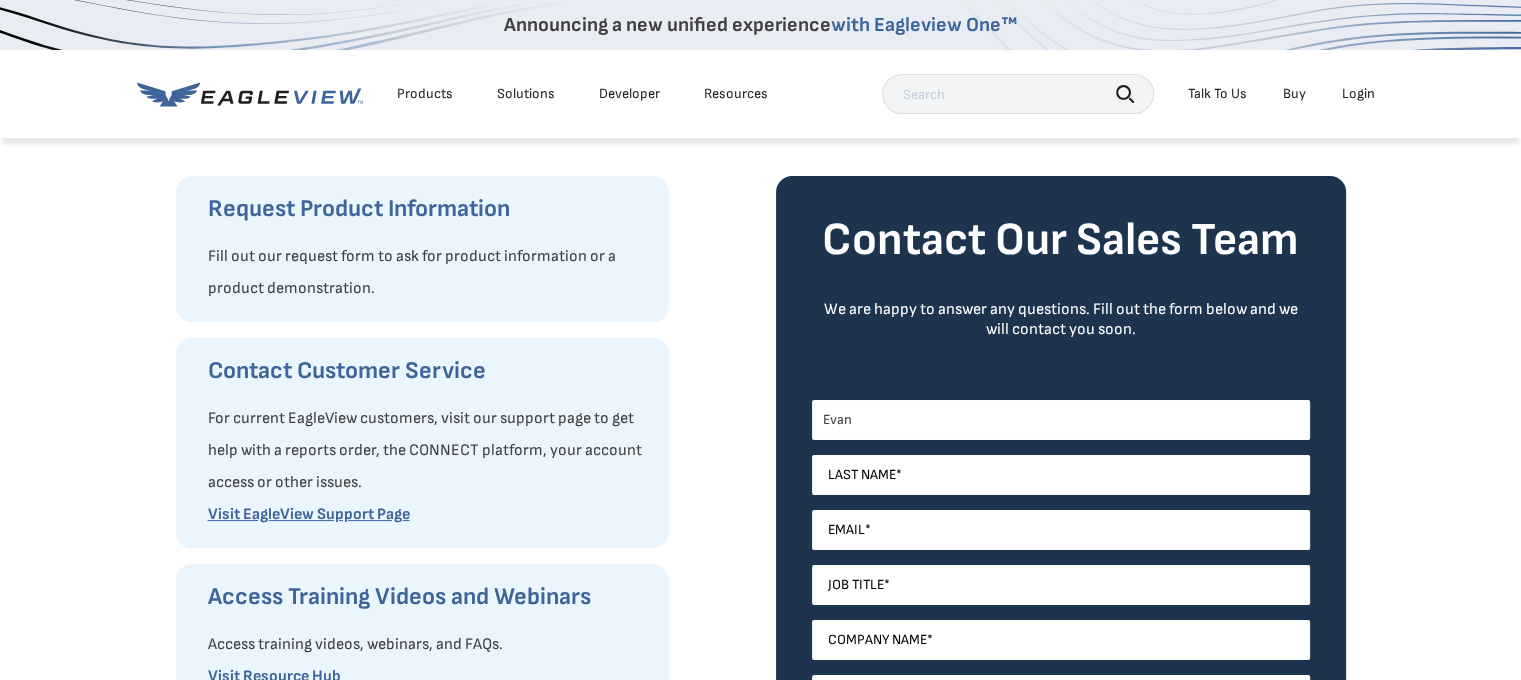 type on "Evan" 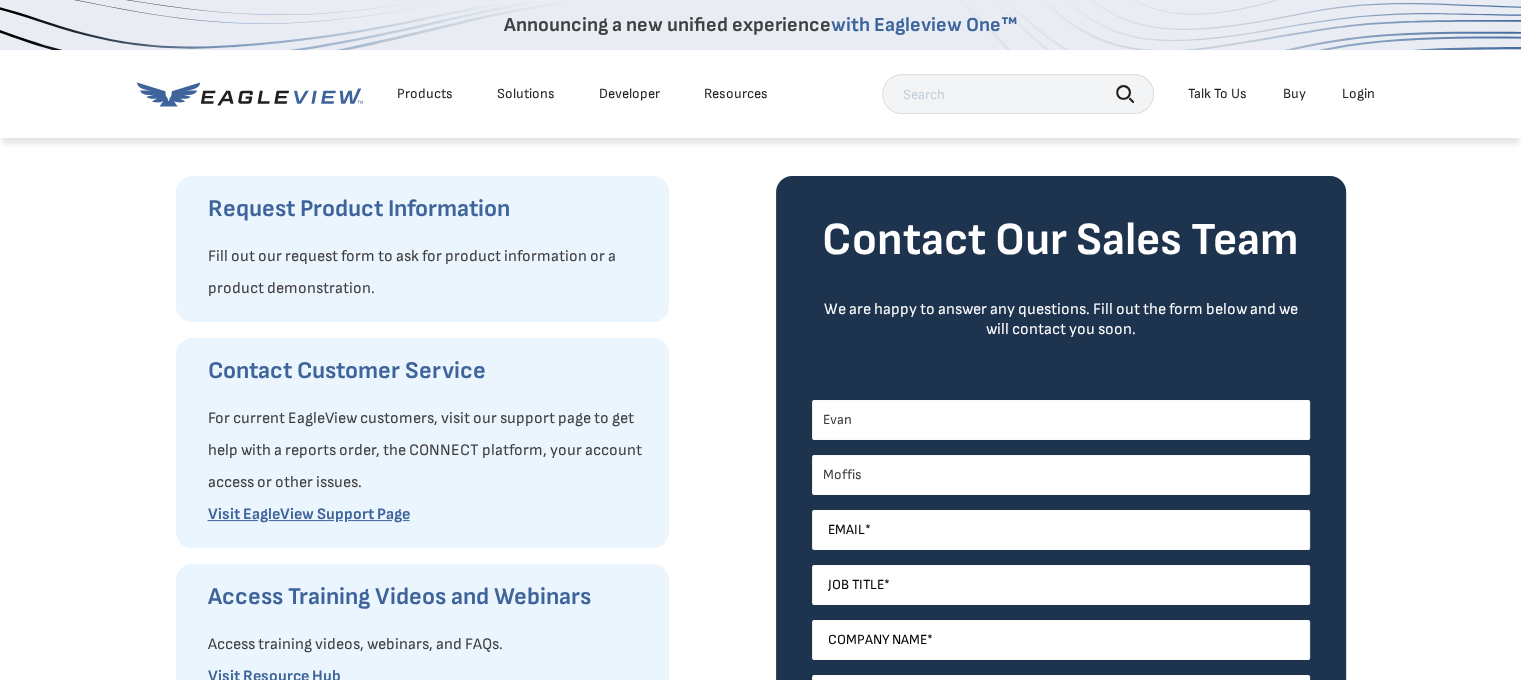 type on "Moffis" 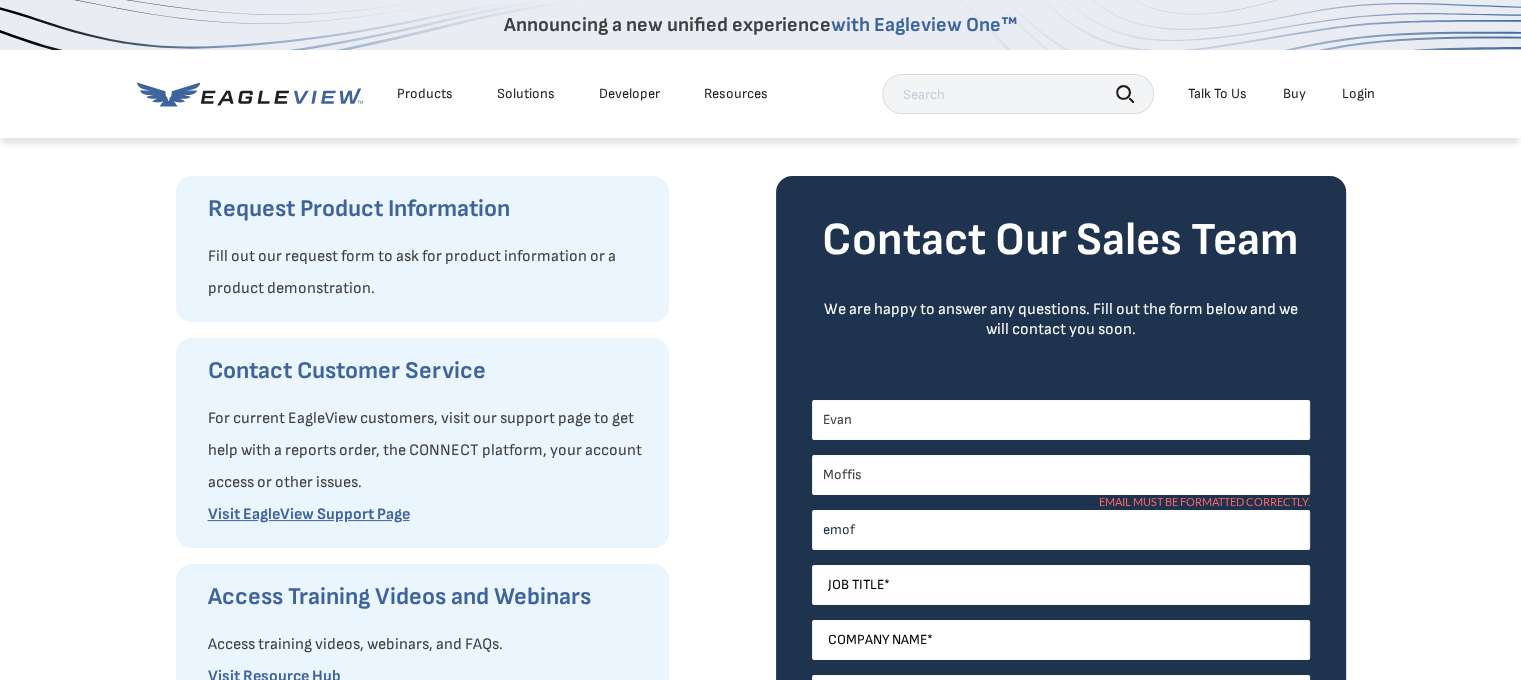 type on "[EMAIL]" 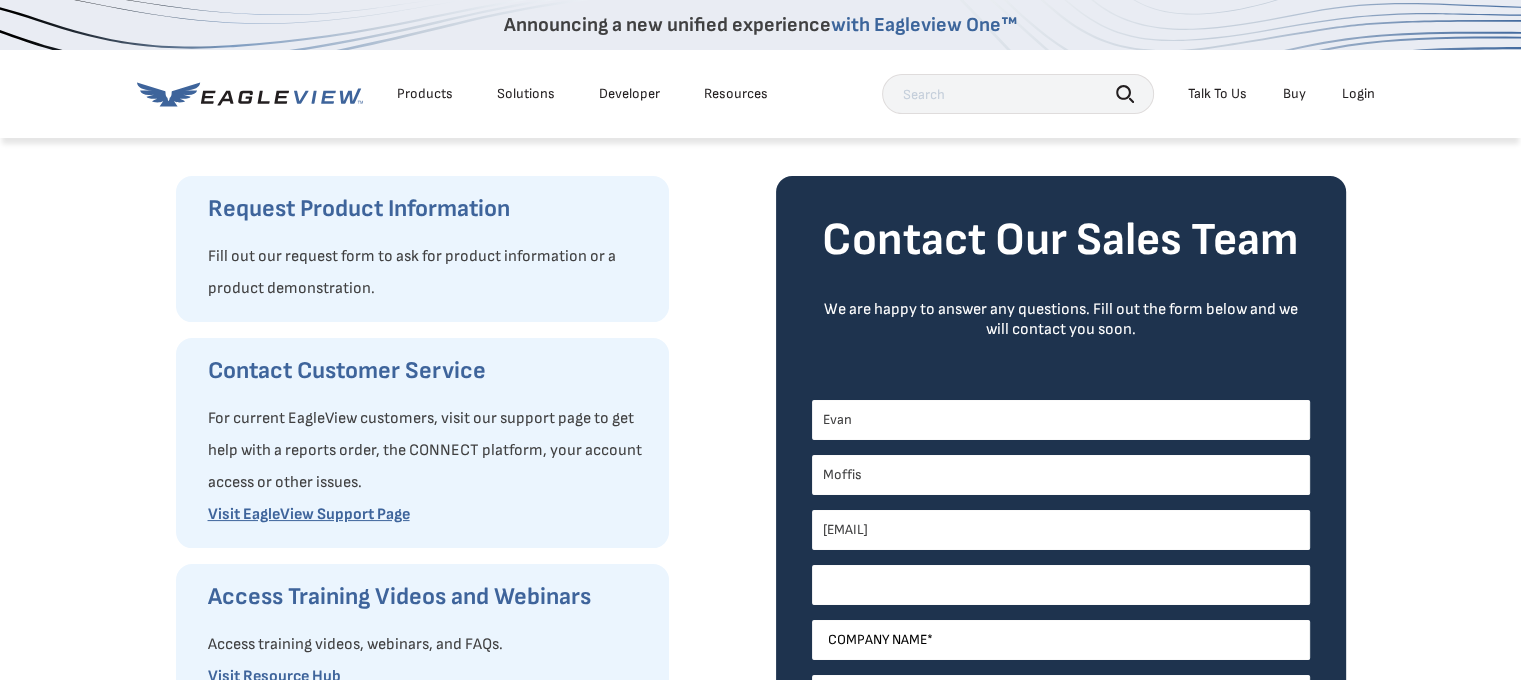 click on "Job Title *" at bounding box center [1061, 585] 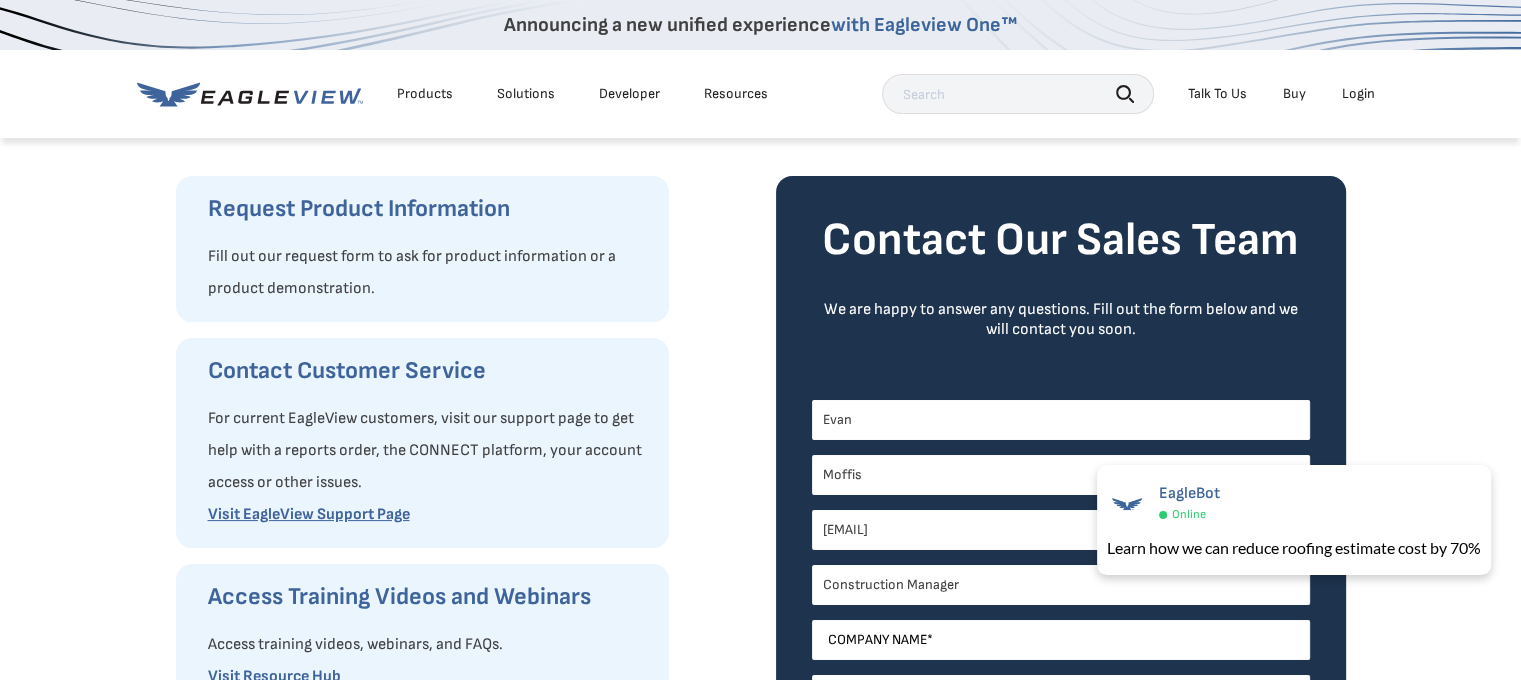 type on "Construction Manager" 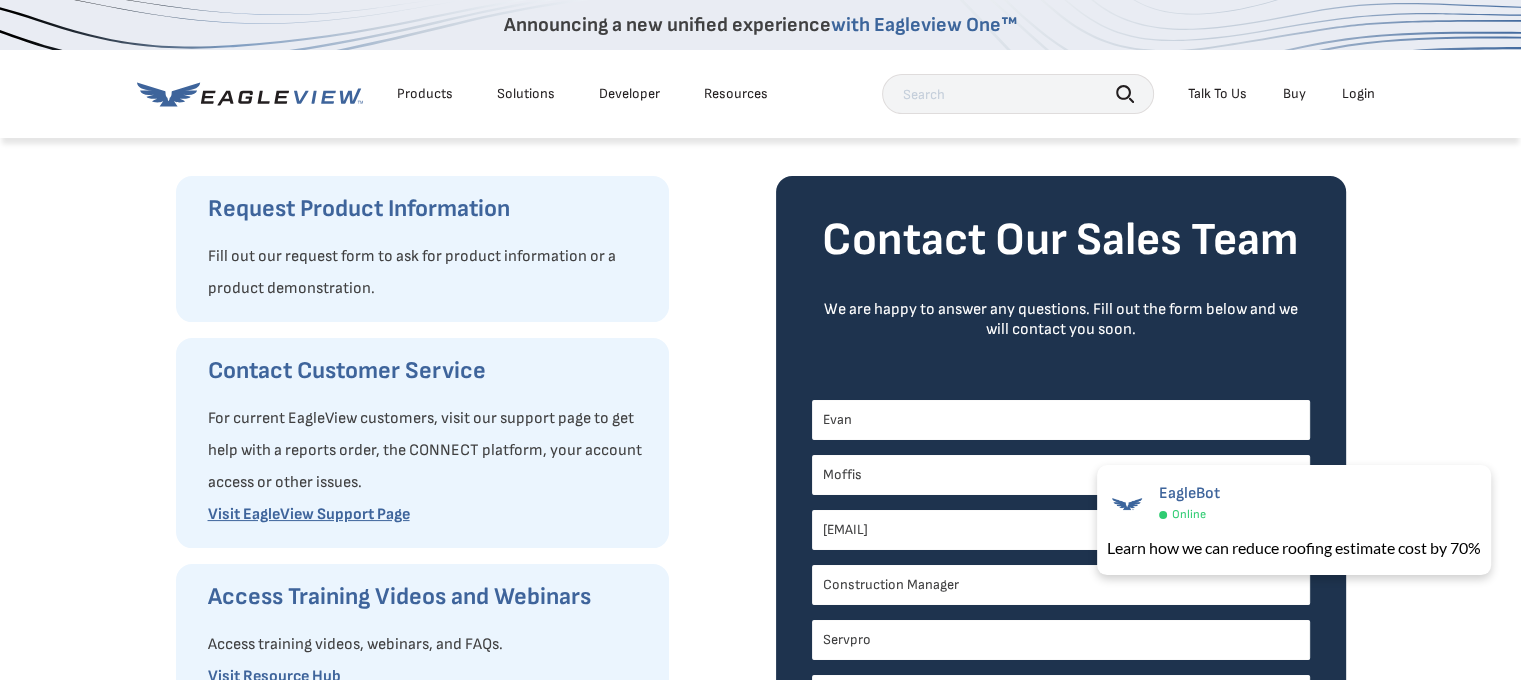 type on "Servpro" 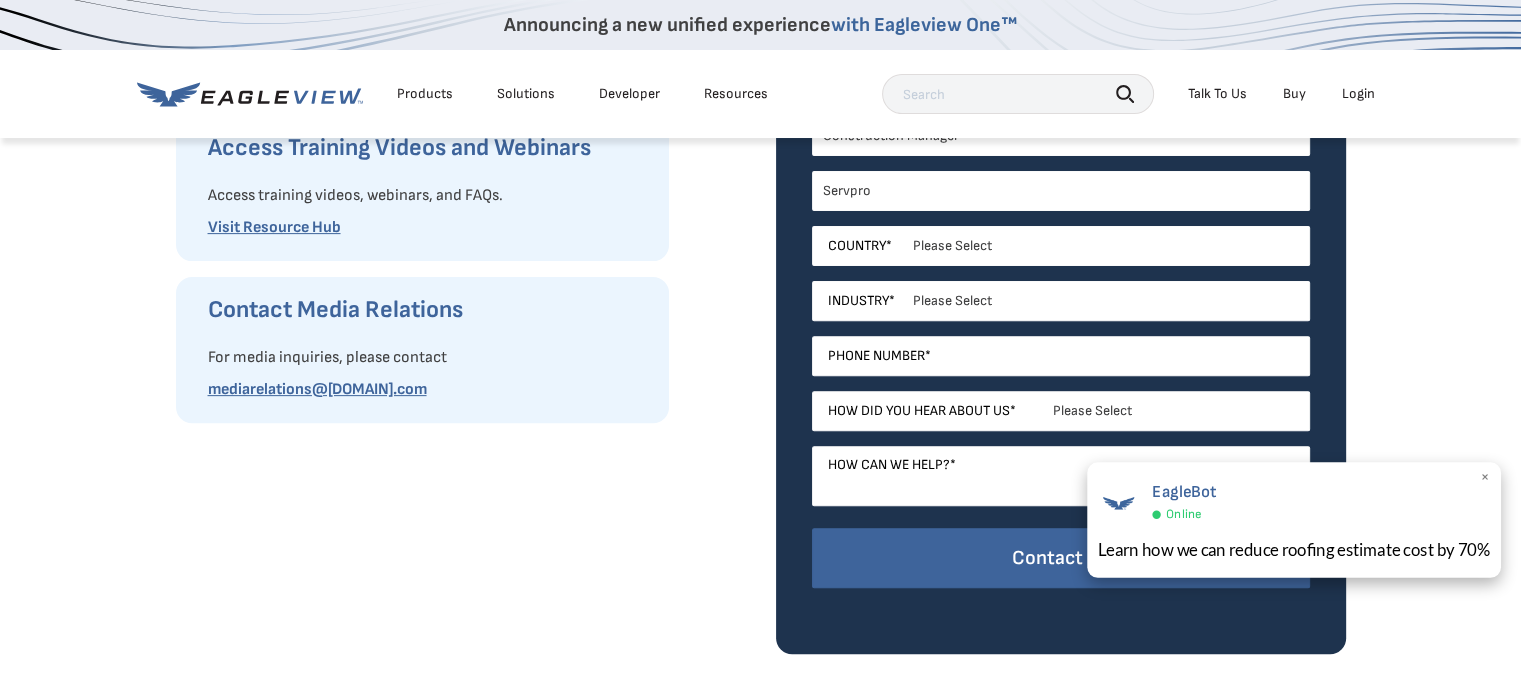 scroll, scrollTop: 549, scrollLeft: 0, axis: vertical 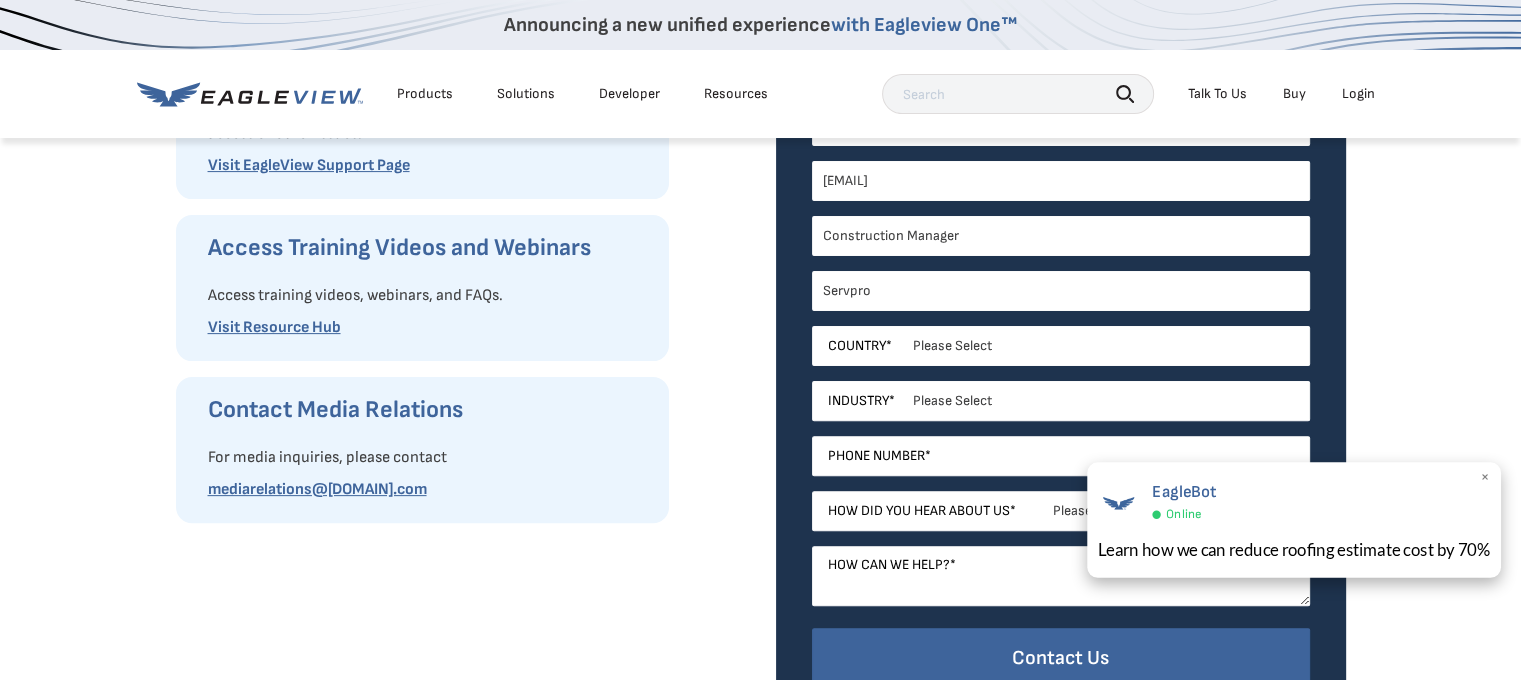 click on "×" at bounding box center (1485, 478) 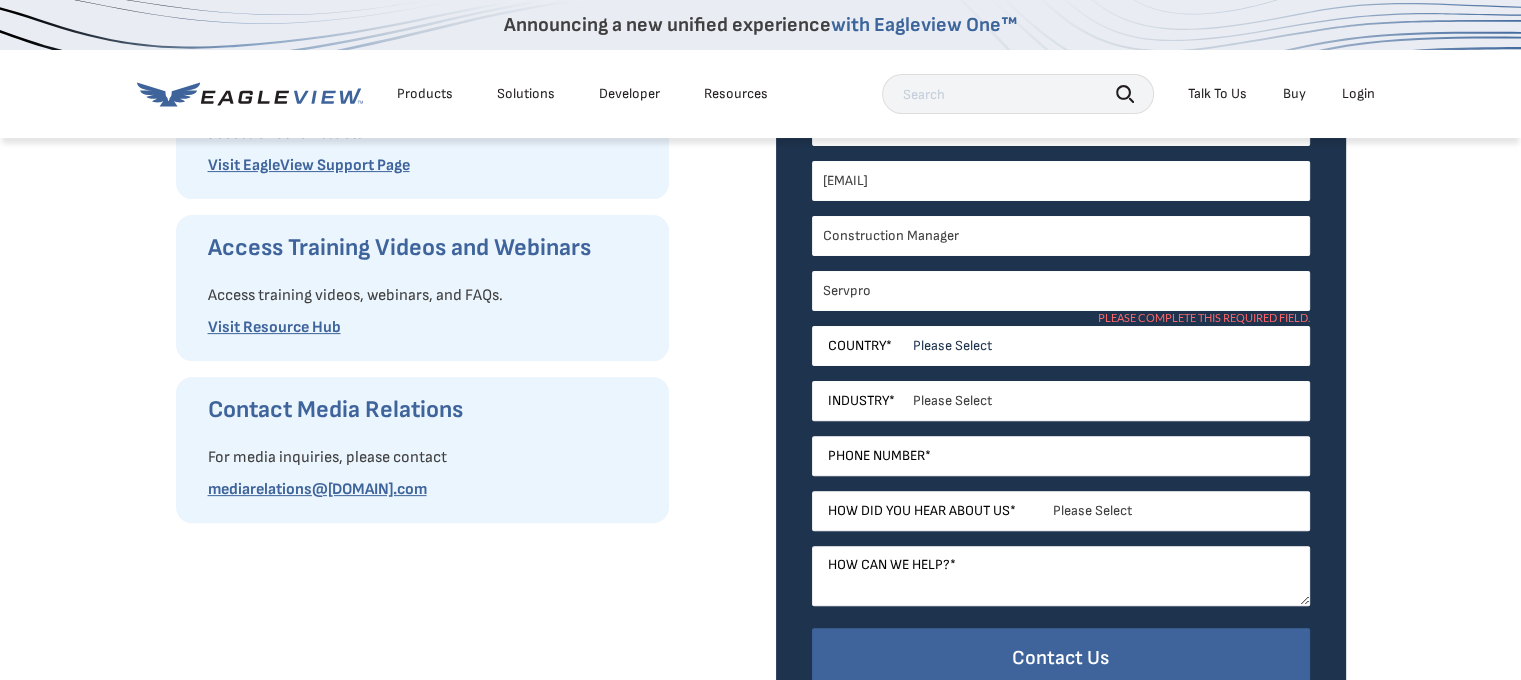 click on "Please Select United States Canada Australia India United Kingdom Other Aruba Czechia Guam" at bounding box center (1061, 346) 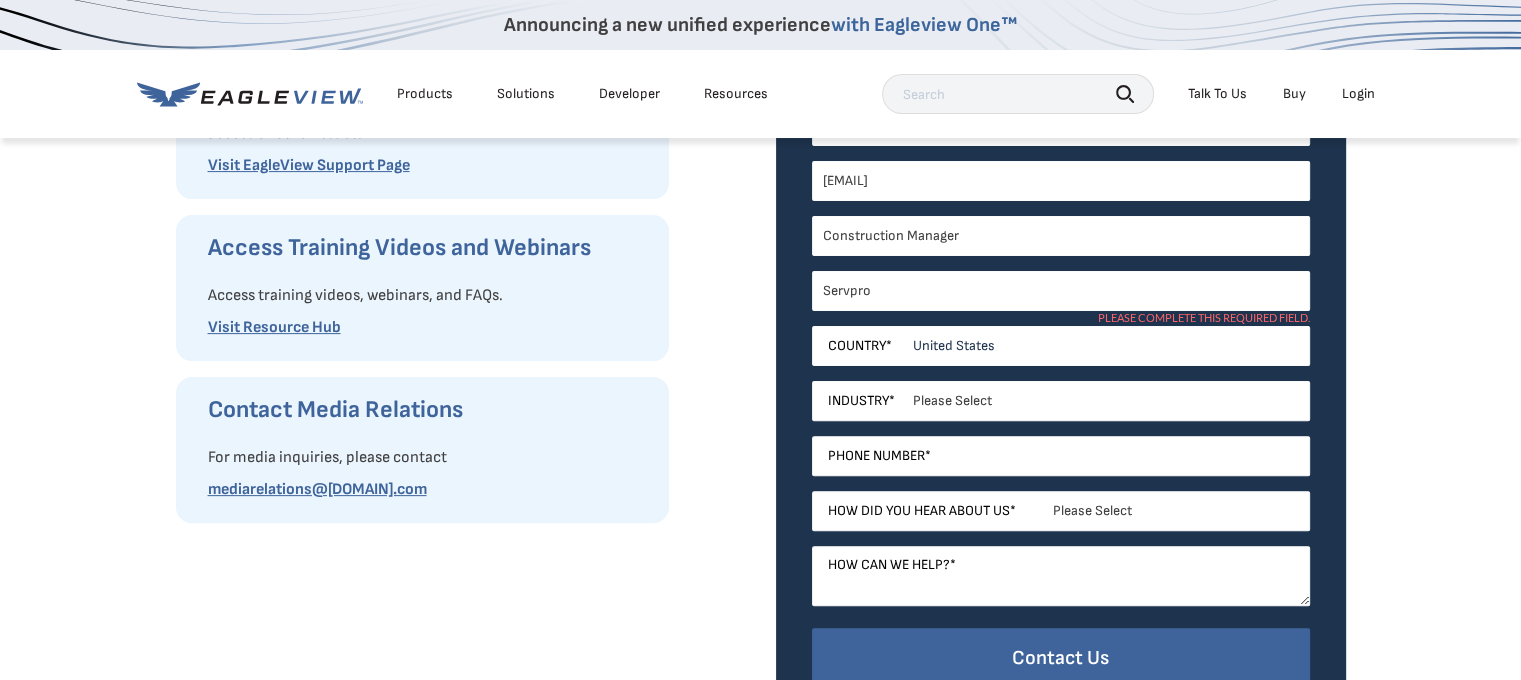 click on "Please Select United States Canada Australia India United Kingdom Other Aruba Czechia Guam" at bounding box center [1061, 346] 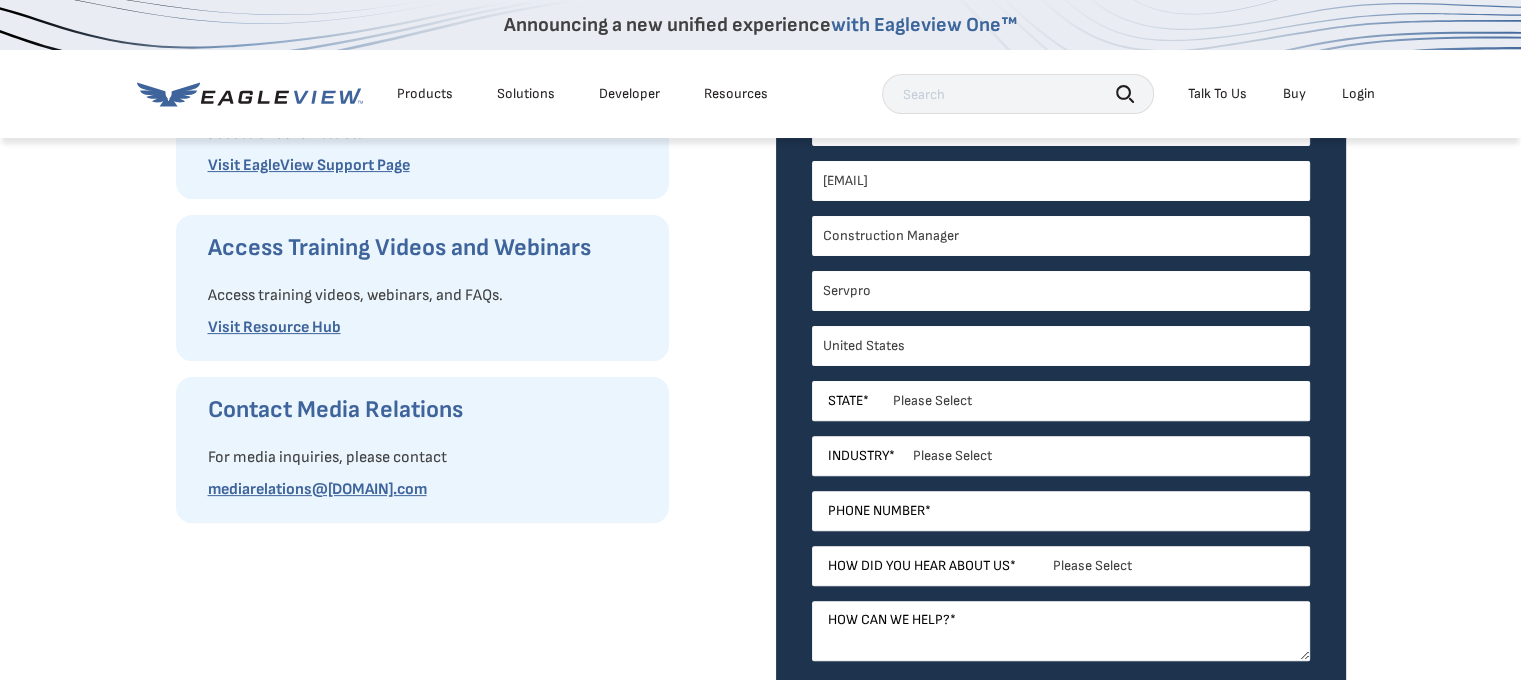 click on "Please Select Alabama Alaska Alberta Arizona Arkansas British Columbia California Colorado Connecticut Delaware District of Columbia Florida Georgia Guam Hawaii or American Samoa Idaho Illinois Indiana Iowa Kansas Kentucky Louisiana Maine Manitoba Maryland Massachusetts Michigan Minnesota Mississippi Missouri Montana Nebraska Nevada New Brunswick New Hampshire New Jersey New Mexico New York Newfoundland and Labrador North Carolina North Dakota Northern Mariana Islands Nova Scotia Nunavut Ohio Oklahoma Ontario Oregon Palau Pennsylvania Prince Edward Island Puerto Rico Quebec Rhode Island Saskatchewan South Carolina South Dakota Tennessee Texas Utah Vermont Virgin Islands Virginia Washington West Virginia Wisconsin Wyoming Yukon" at bounding box center [1061, 401] 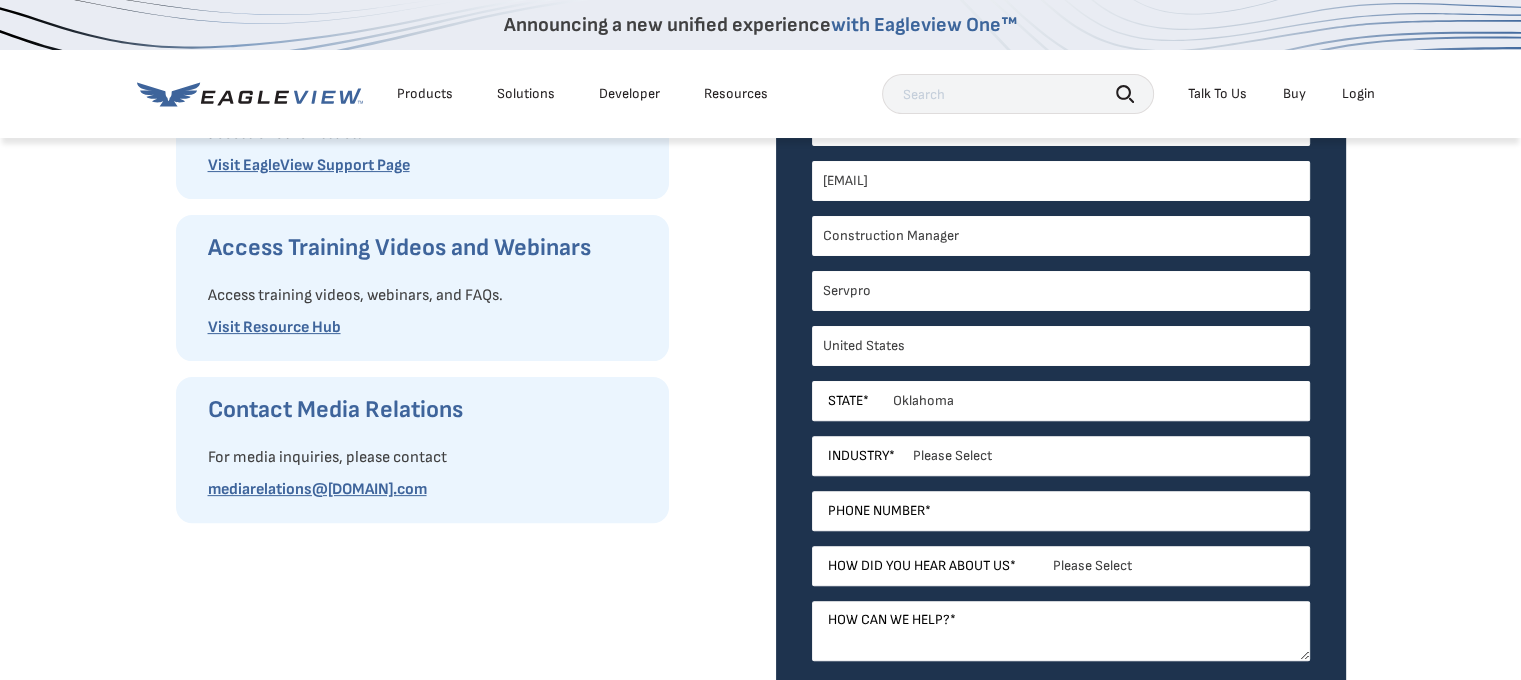 click on "Please Select Alabama Alaska Alberta Arizona Arkansas British Columbia California Colorado Connecticut Delaware District of Columbia Florida Georgia Guam Hawaii or American Samoa Idaho Illinois Indiana Iowa Kansas Kentucky Louisiana Maine Manitoba Maryland Massachusetts Michigan Minnesota Mississippi Missouri Montana Nebraska Nevada New Brunswick New Hampshire New Jersey New Mexico New York Newfoundland and Labrador North Carolina North Dakota Northern Mariana Islands Nova Scotia Nunavut Ohio Oklahoma Ontario Oregon Palau Pennsylvania Prince Edward Island Puerto Rico Quebec Rhode Island Saskatchewan South Carolina South Dakota Tennessee Texas Utah Vermont Virgin Islands Virginia Washington West Virginia Wisconsin Wyoming Yukon" at bounding box center [1061, 401] 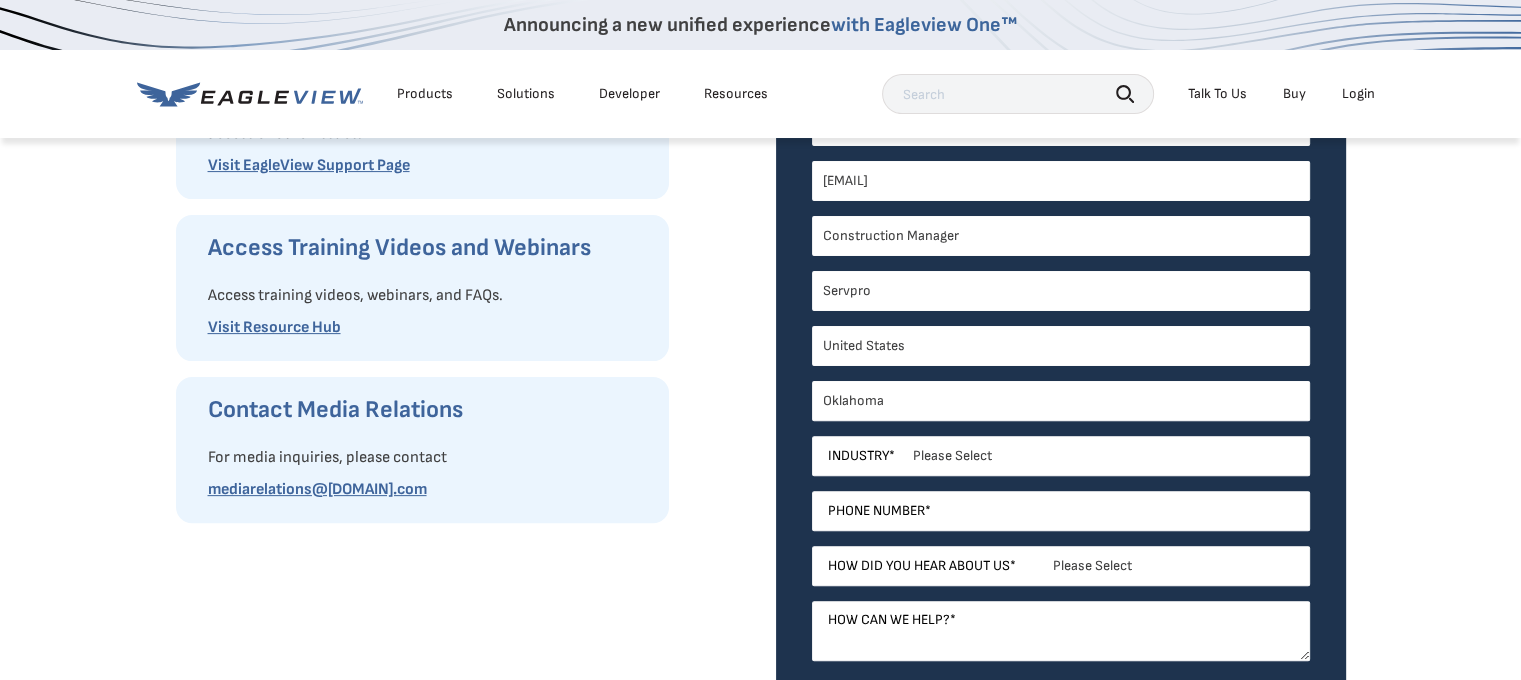 click on "Please Select Architects & Engineering Construction Electric/Gas Utilities Government Insurance Other Property Maintenance Real Estate Solar Telecommunications Software and Technology" at bounding box center [1061, 456] 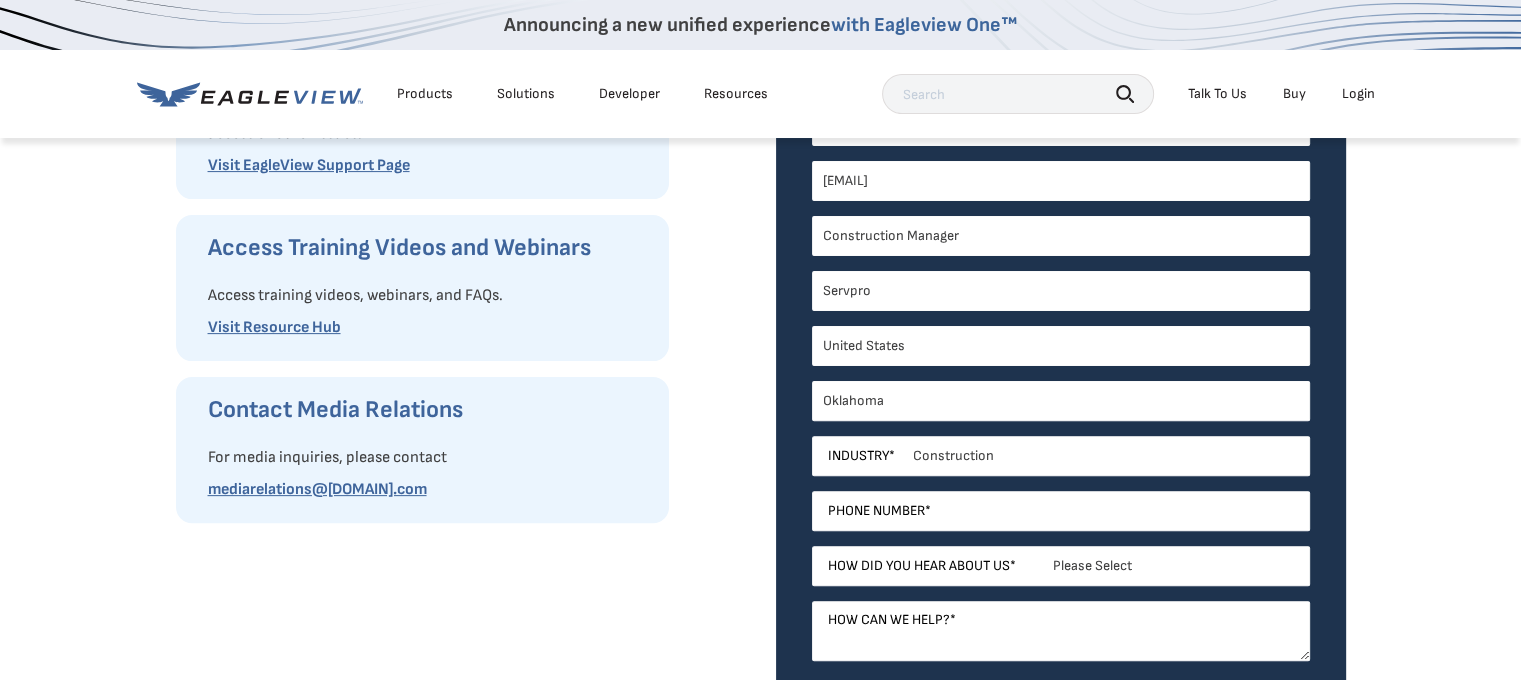 click on "Please Select Architects & Engineering Construction Electric/Gas Utilities Government Insurance Other Property Maintenance Real Estate Solar Telecommunications Software and Technology" at bounding box center [1061, 456] 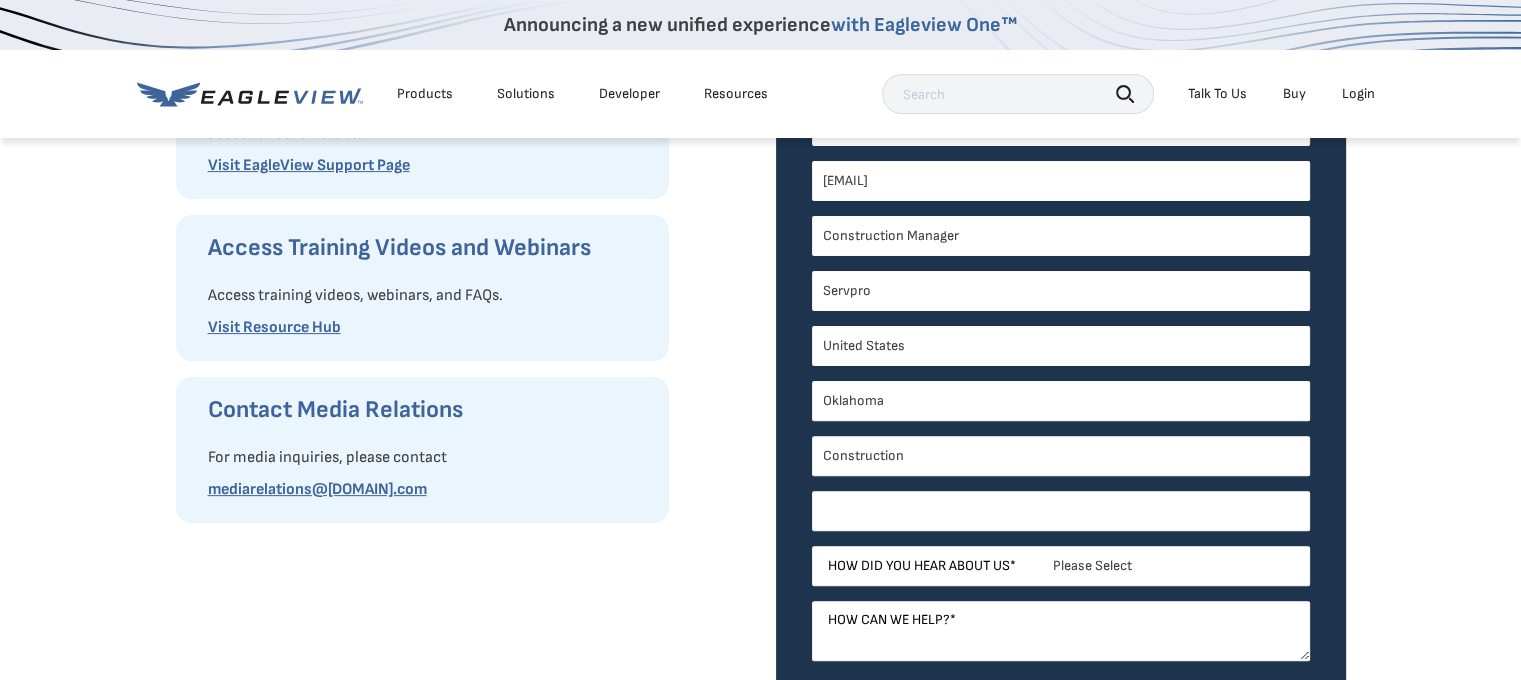 click on "Phone Number *" at bounding box center [1061, 511] 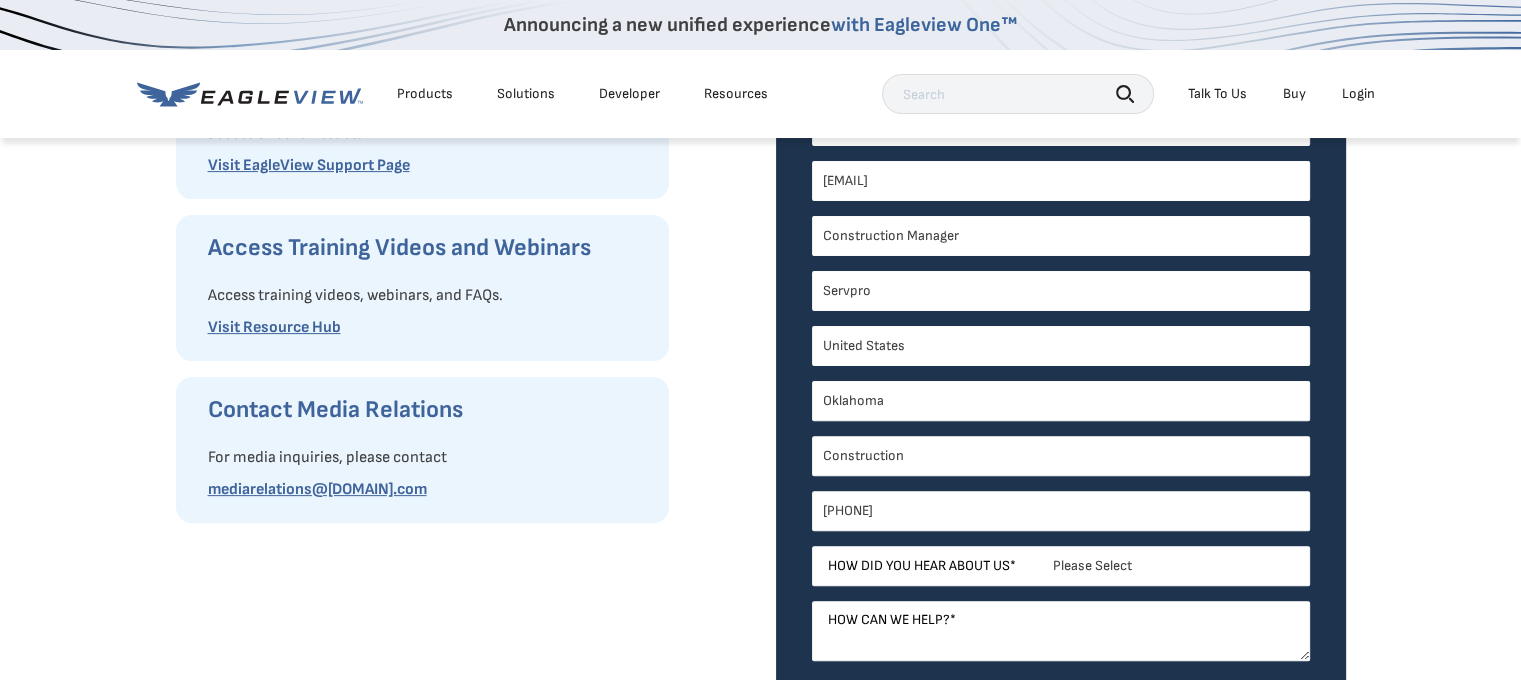 type on "[PHONE]" 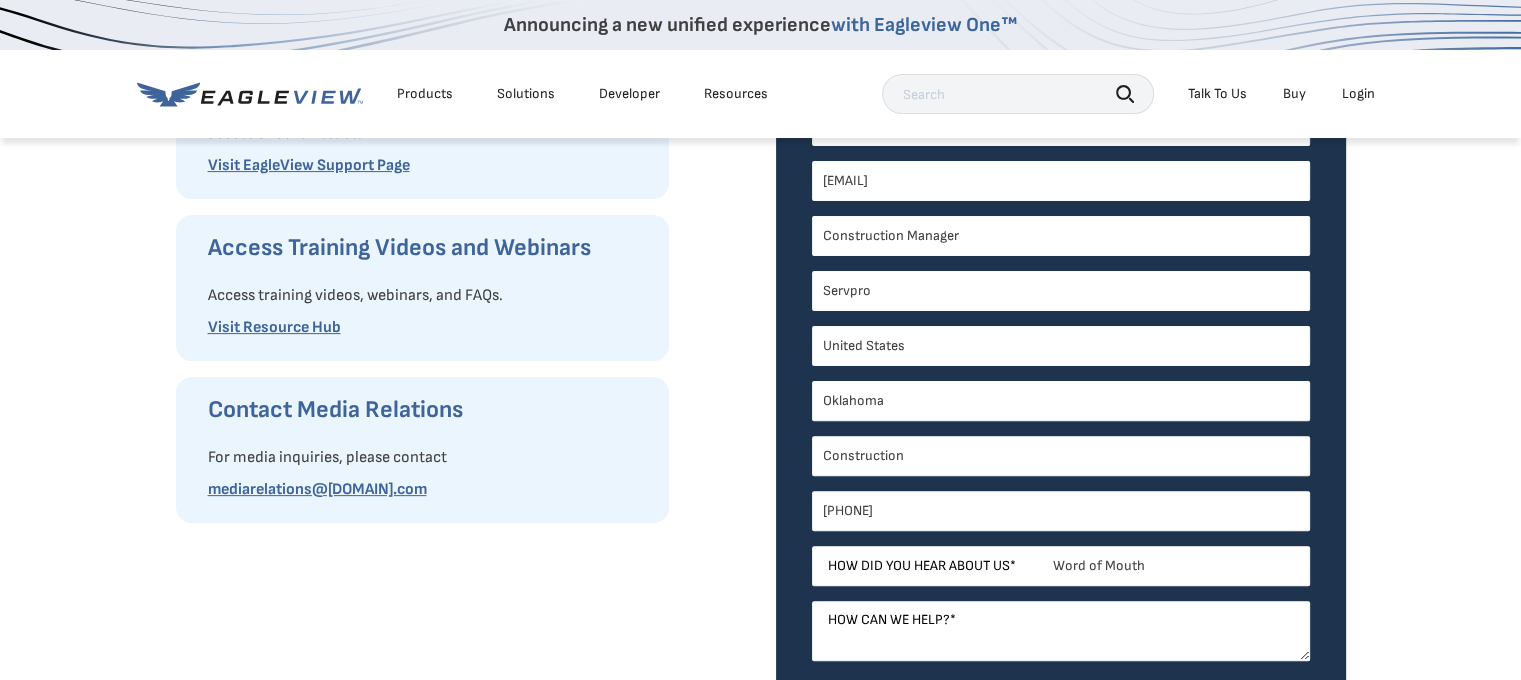 click on "Please Select Search Engine Social Media Word of Mouth Podcast Online Advertisement Event or Webinar Other" at bounding box center [1061, 566] 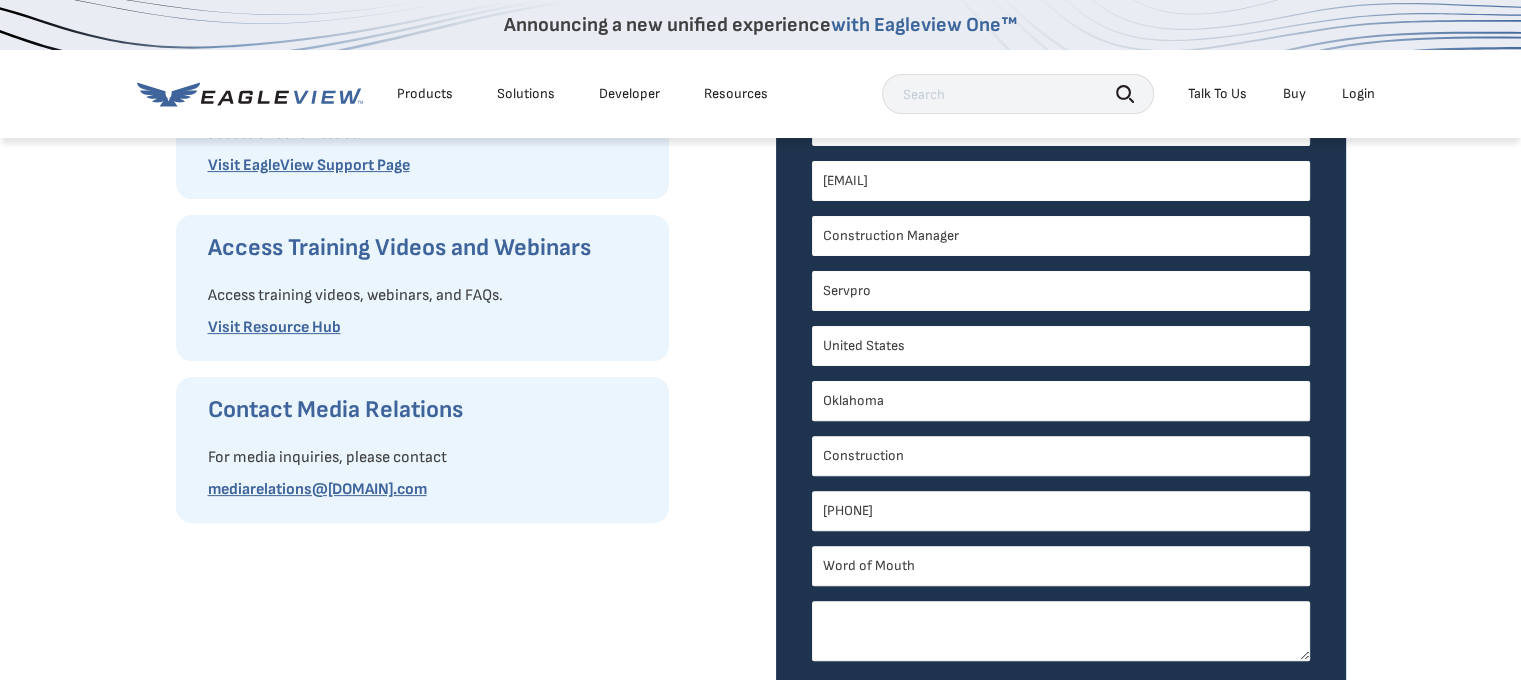 click on "How can we help? *" at bounding box center [1061, 631] 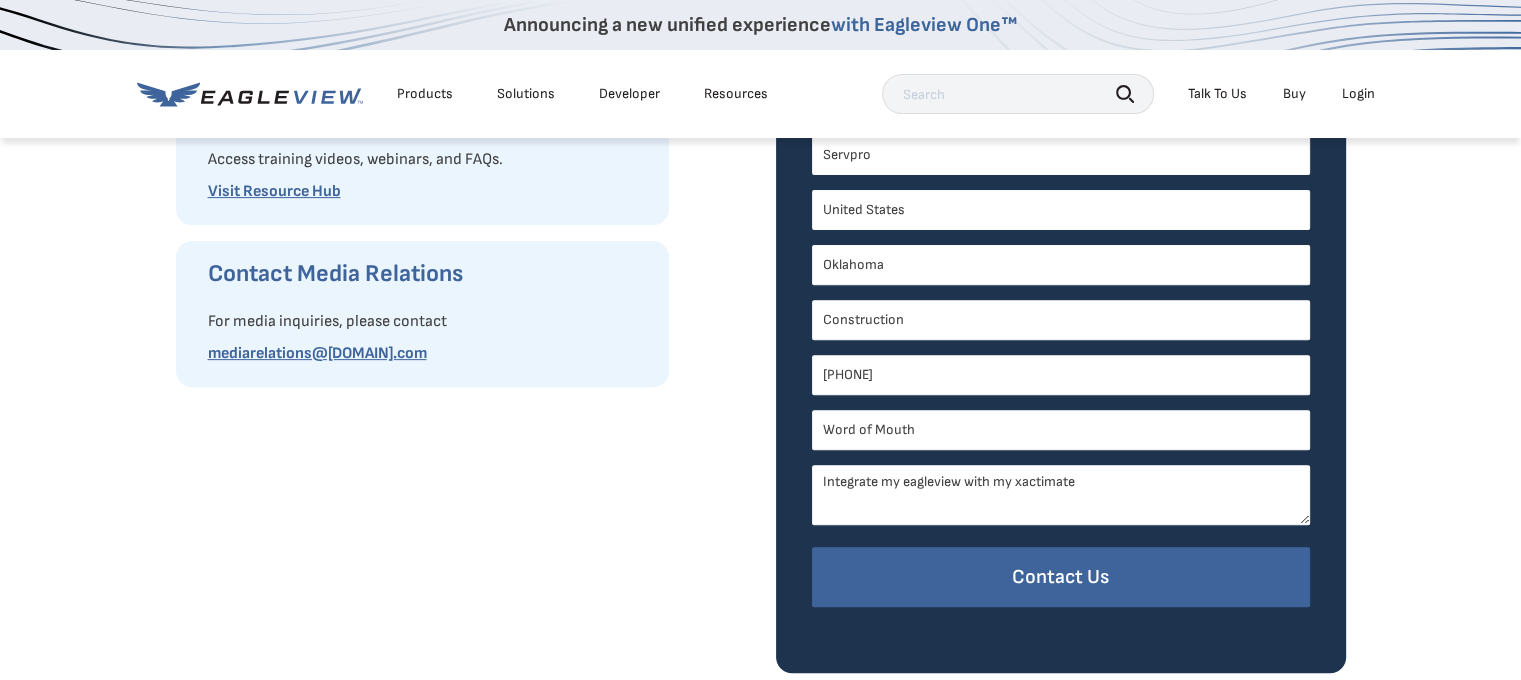 scroll, scrollTop: 849, scrollLeft: 0, axis: vertical 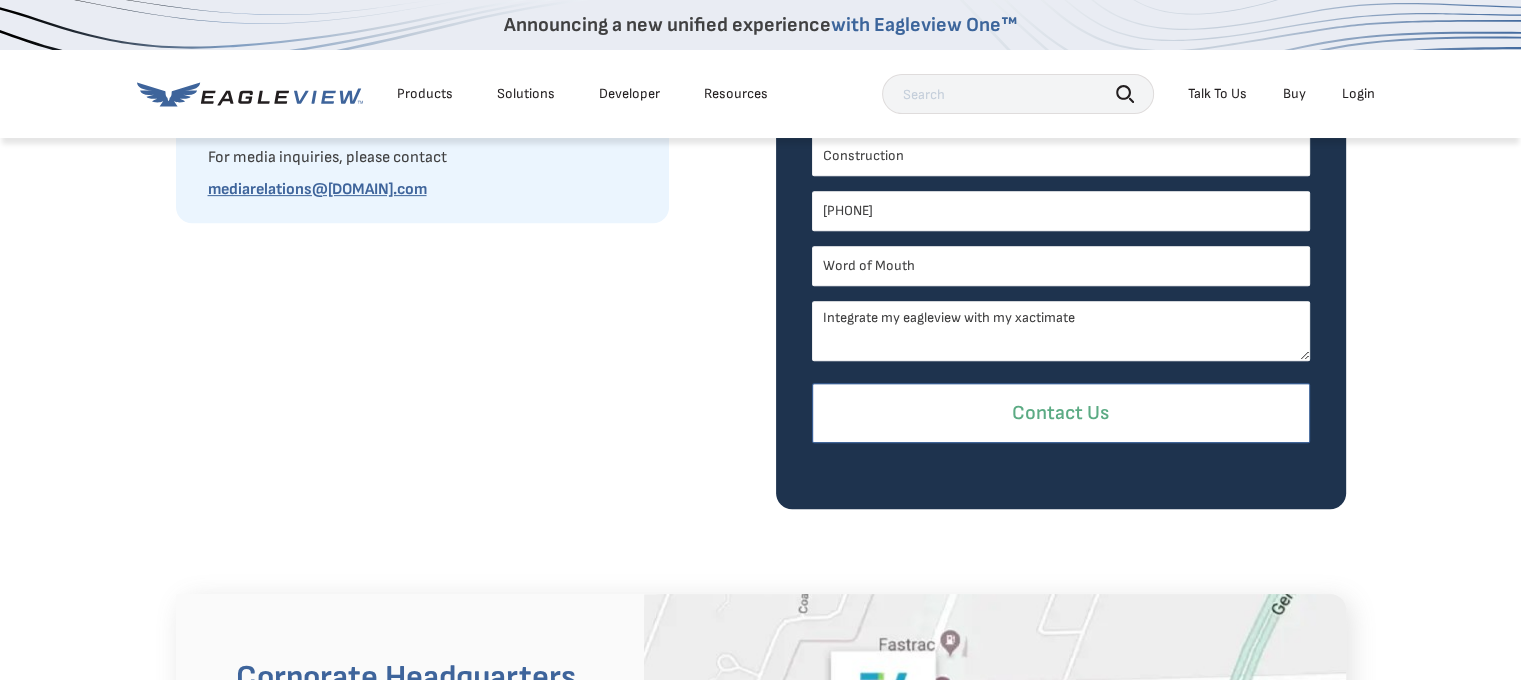 type on "Integrate my eagleview with my xactimate" 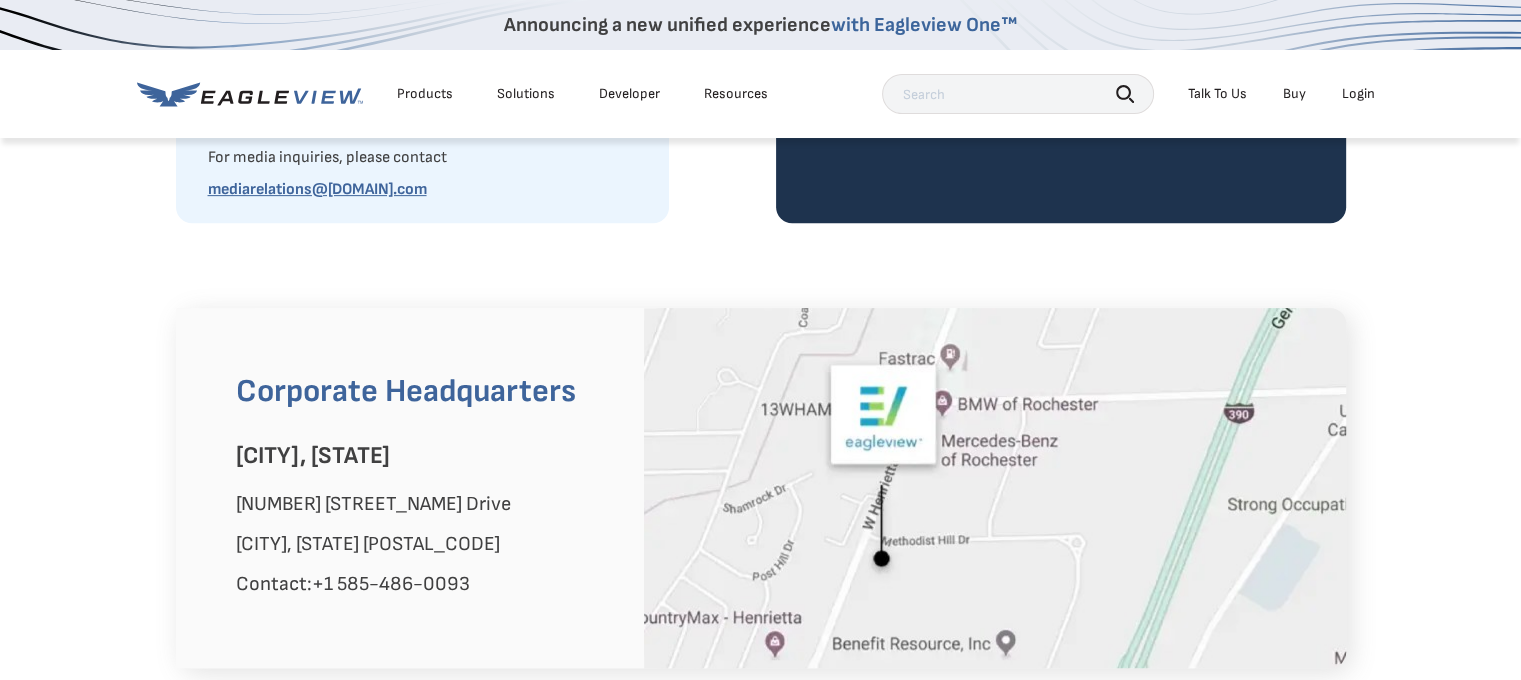 click 